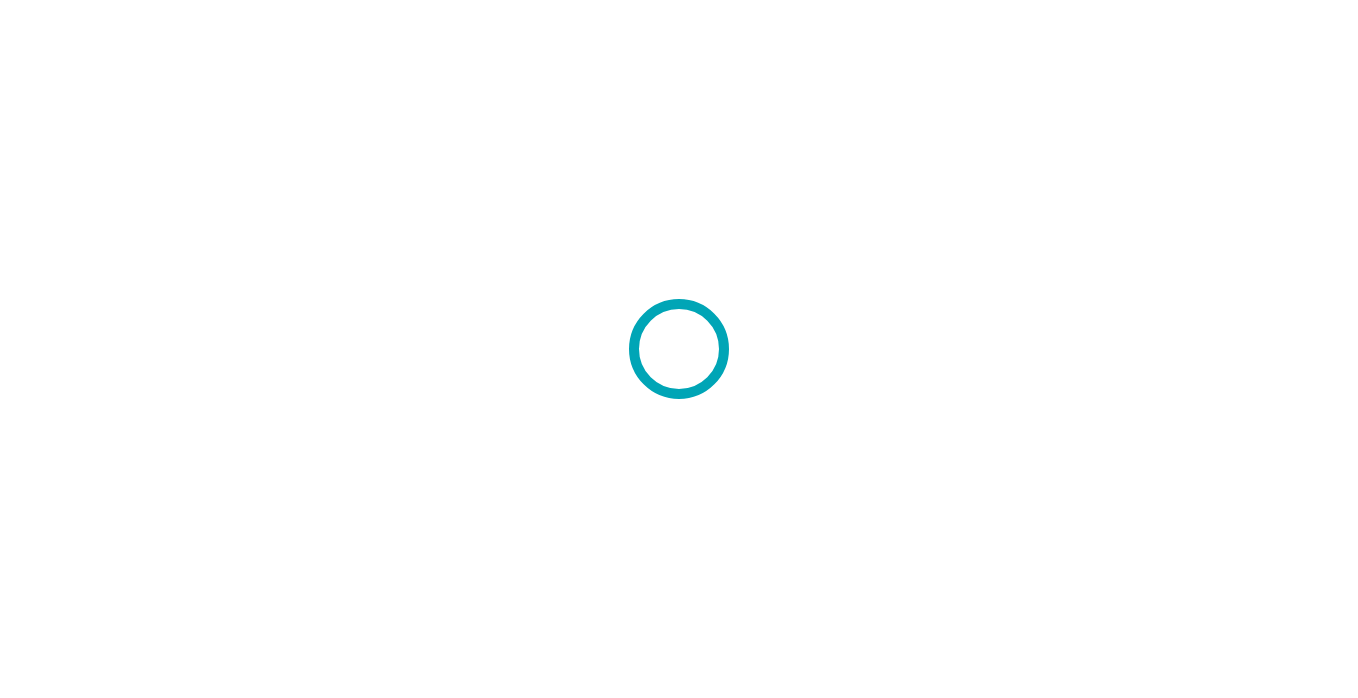 scroll, scrollTop: 0, scrollLeft: 0, axis: both 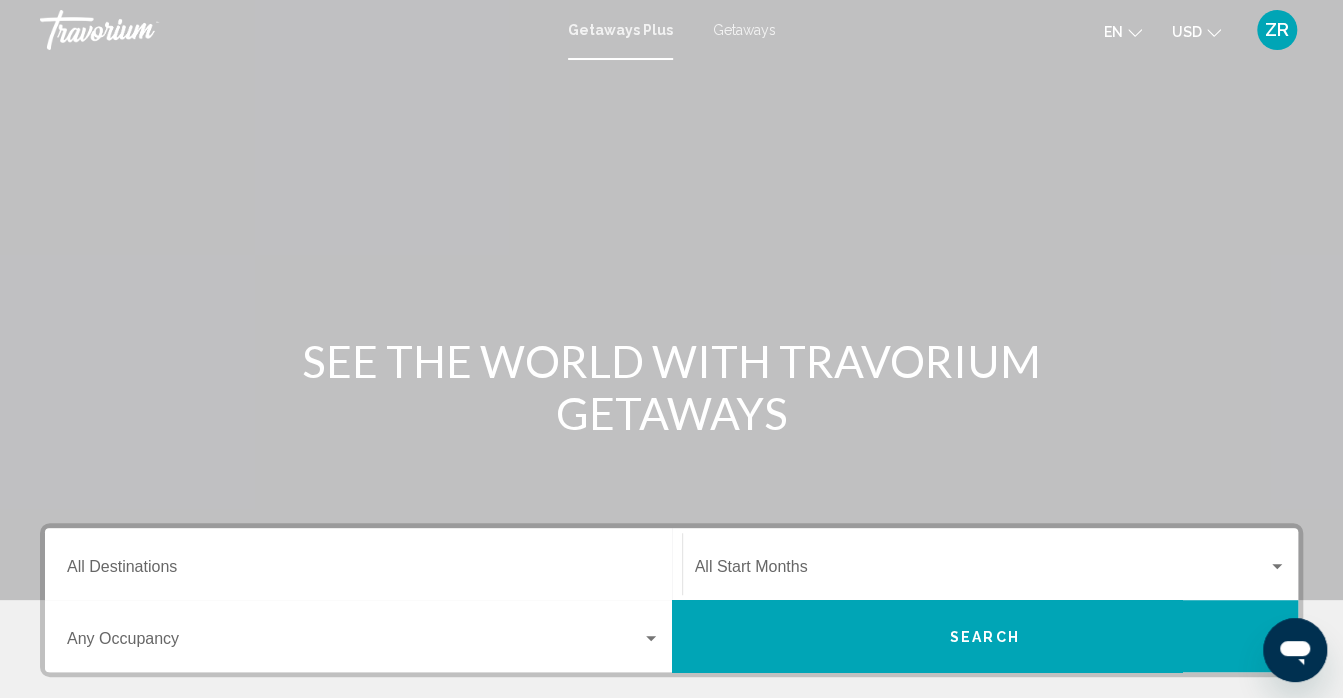 click on "Getaways" at bounding box center (744, 30) 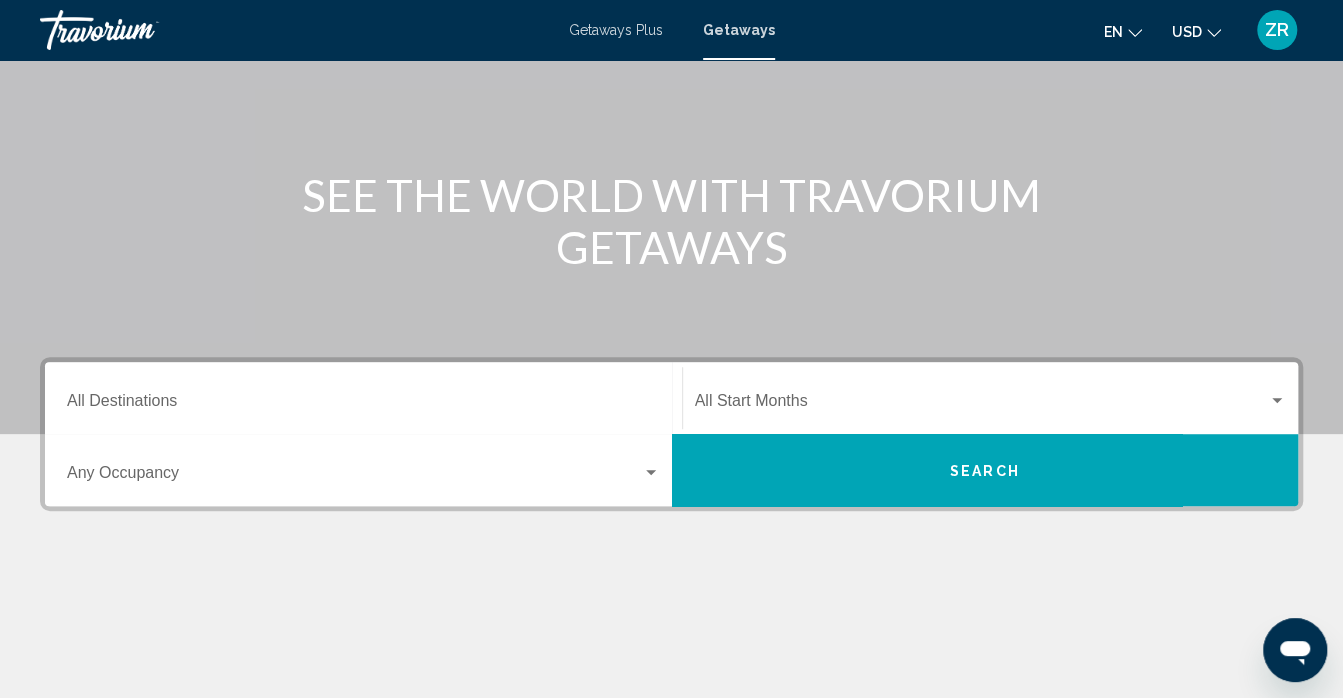 scroll, scrollTop: 189, scrollLeft: 0, axis: vertical 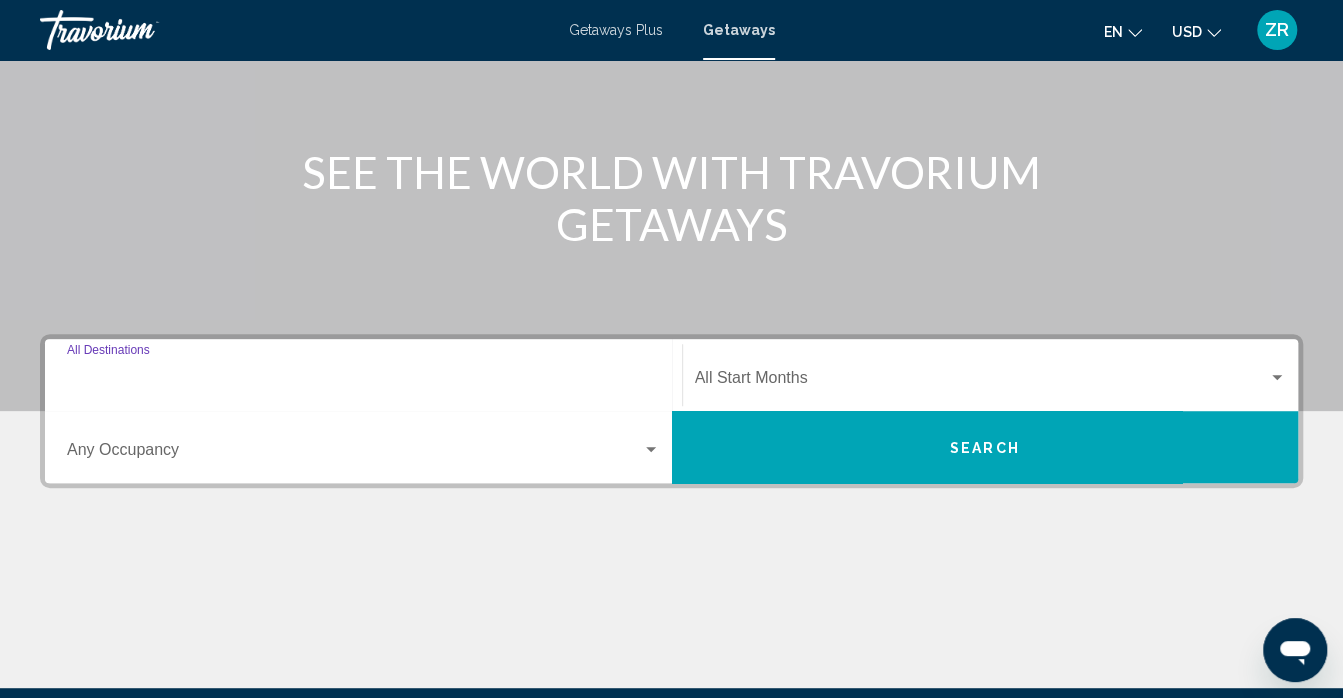 click on "Destination All Destinations" at bounding box center [363, 382] 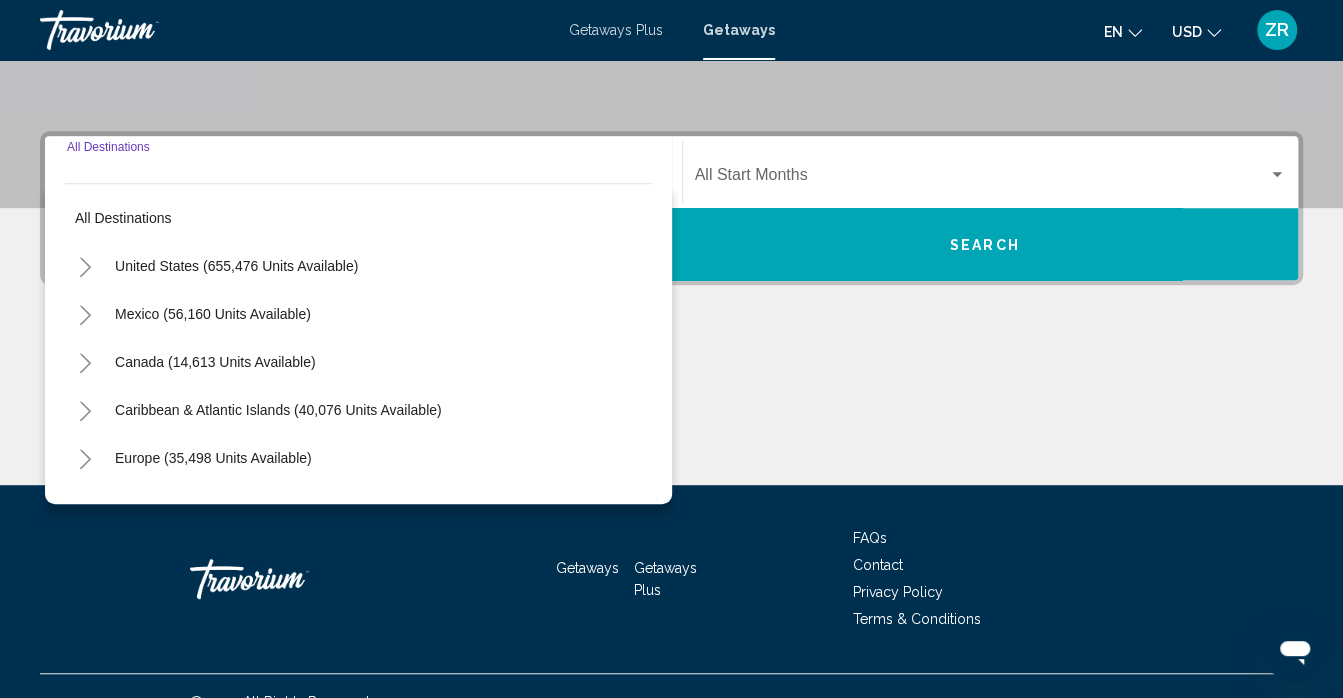scroll, scrollTop: 423, scrollLeft: 0, axis: vertical 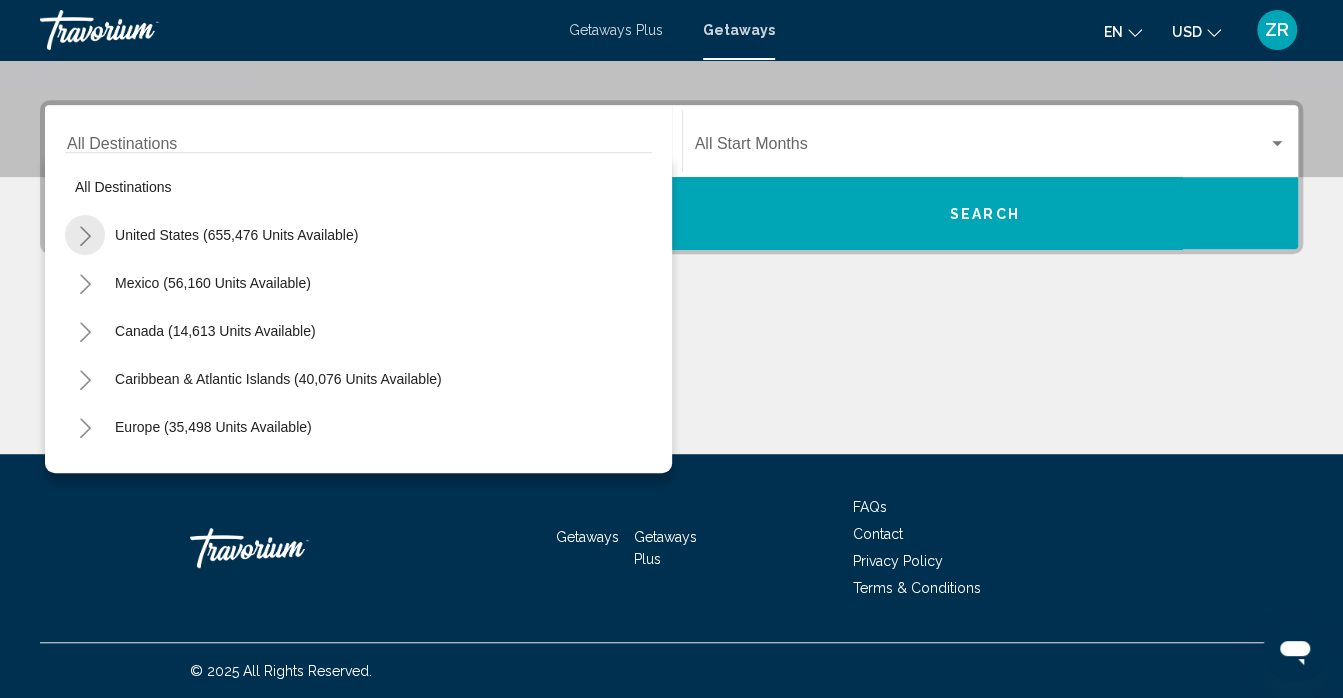 click 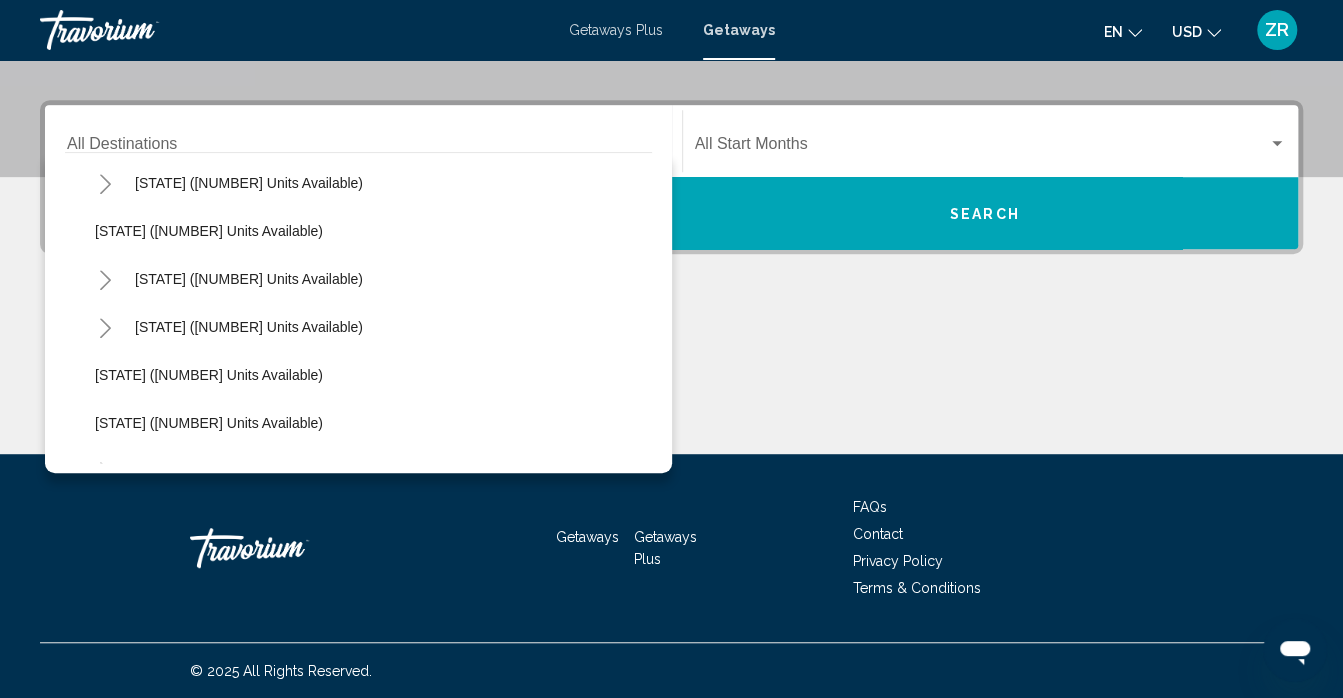 scroll, scrollTop: 1107, scrollLeft: 0, axis: vertical 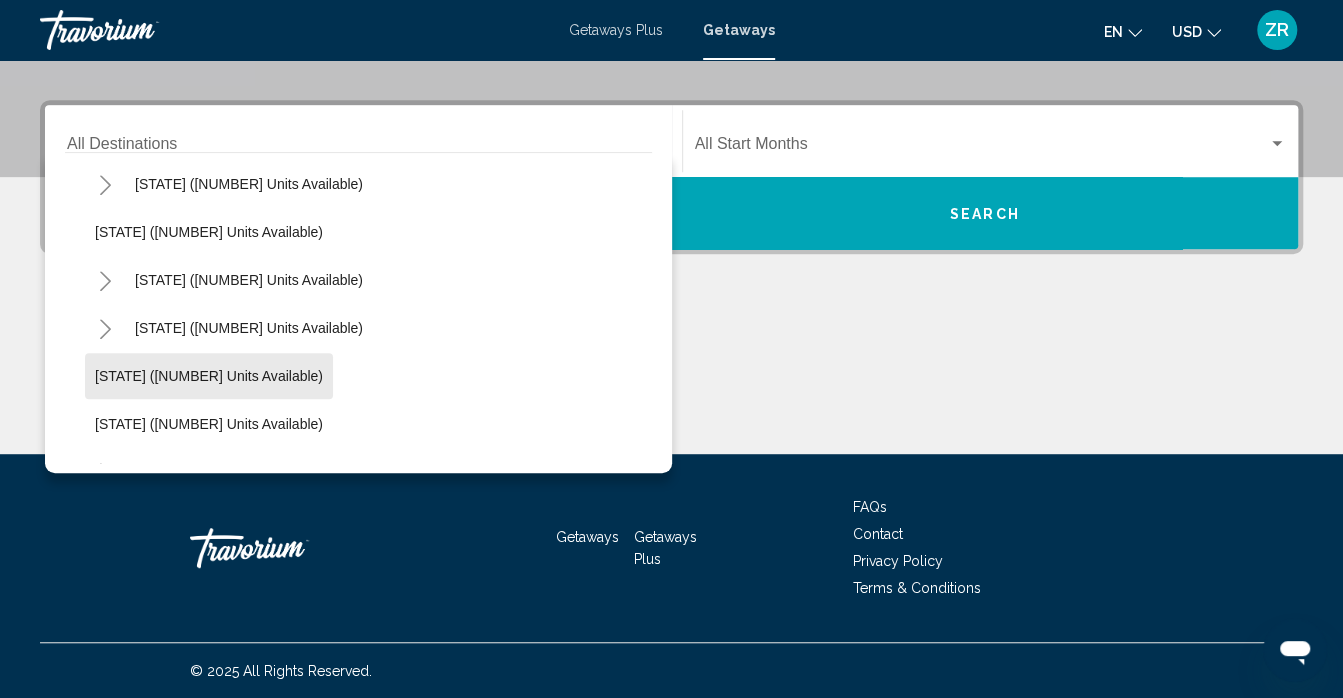 click on "[STATE] (3,519 units available)" 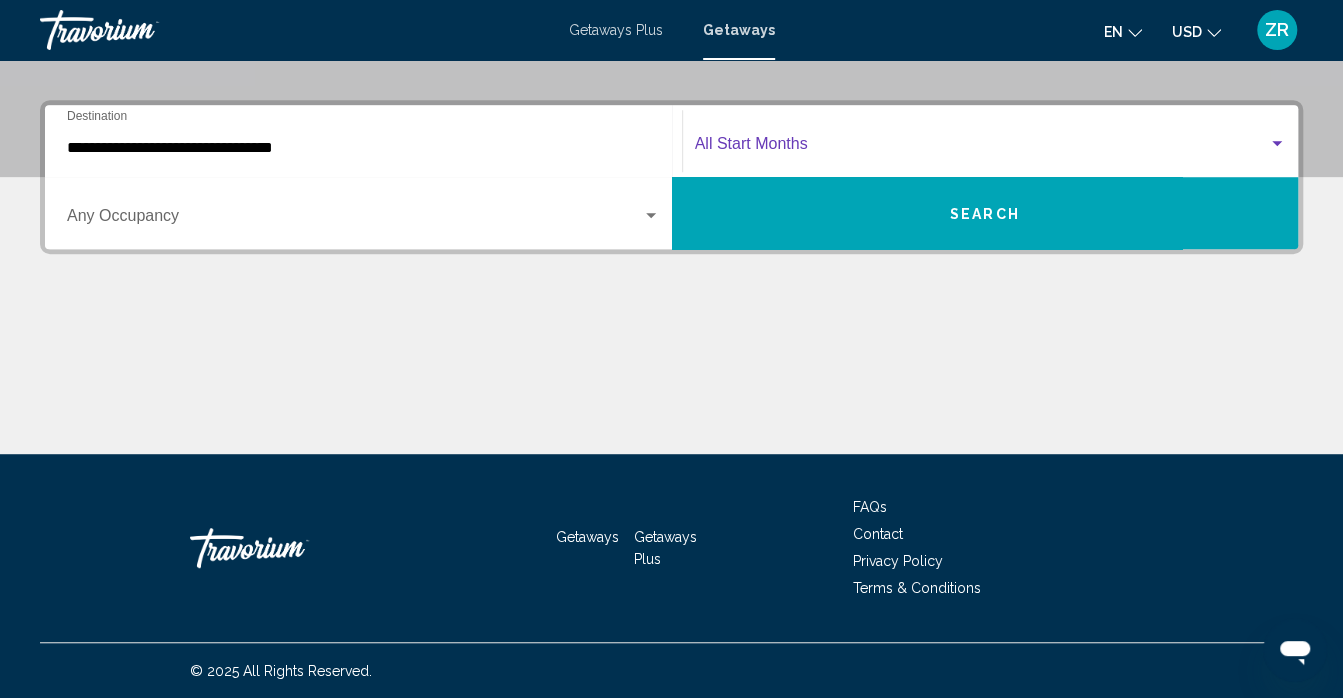 click at bounding box center [982, 148] 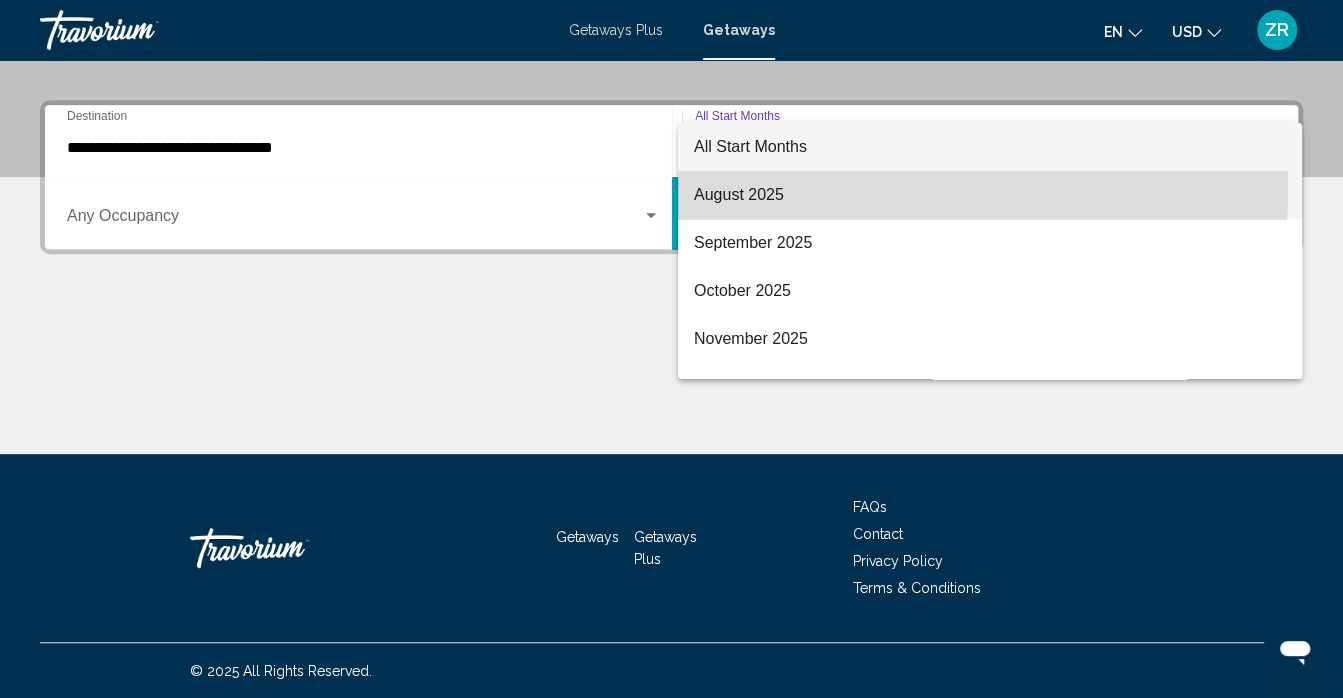 click on "August 2025" at bounding box center (990, 195) 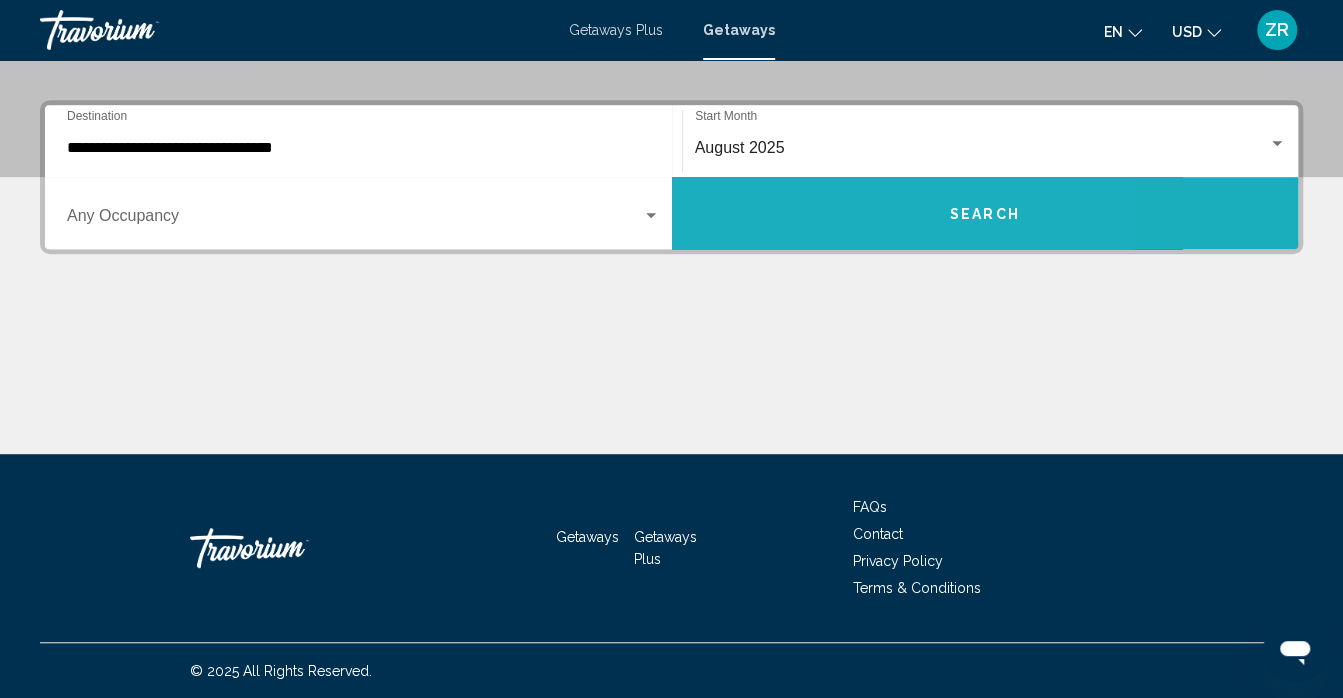 click on "Search" at bounding box center [985, 213] 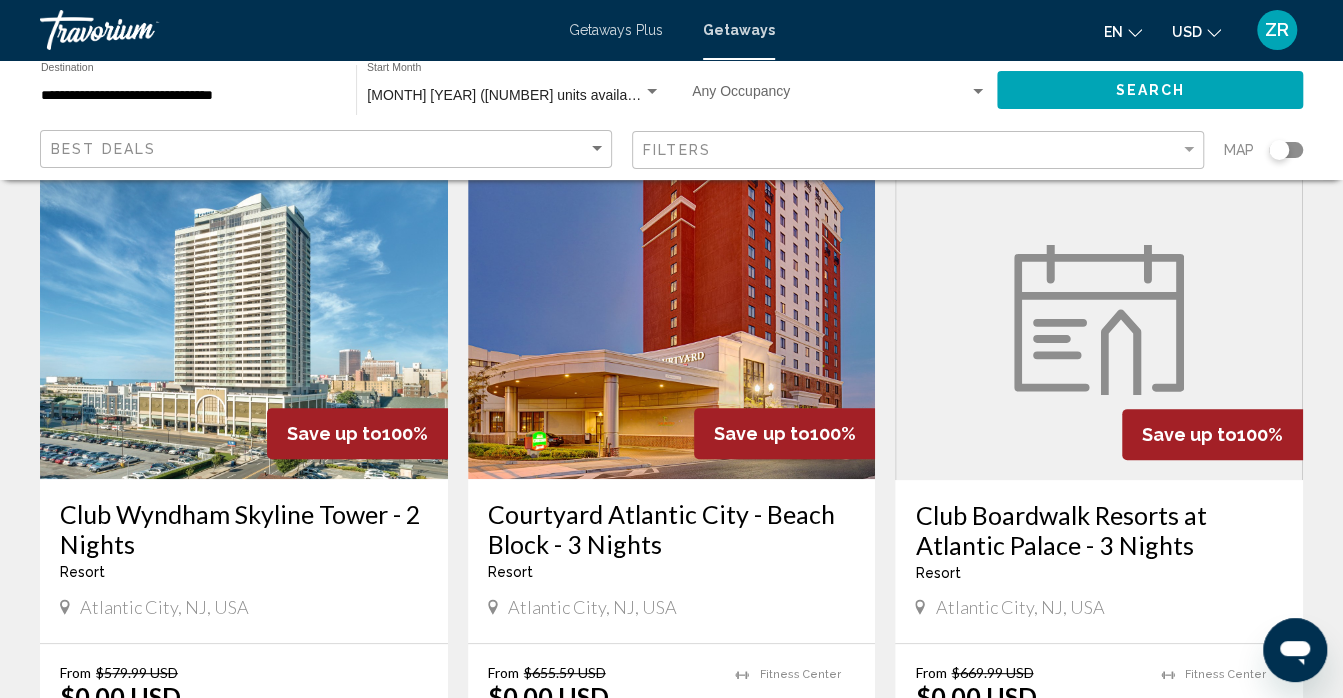 scroll, scrollTop: 110, scrollLeft: 0, axis: vertical 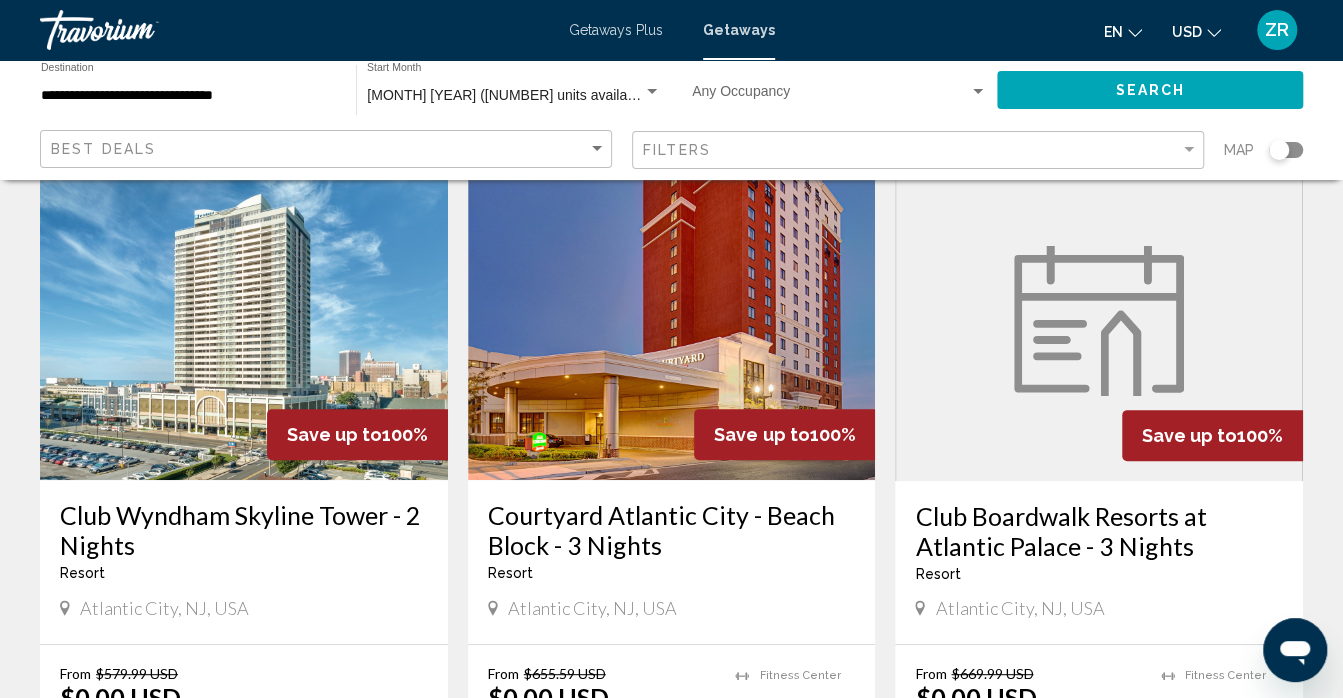 click at bounding box center [244, 320] 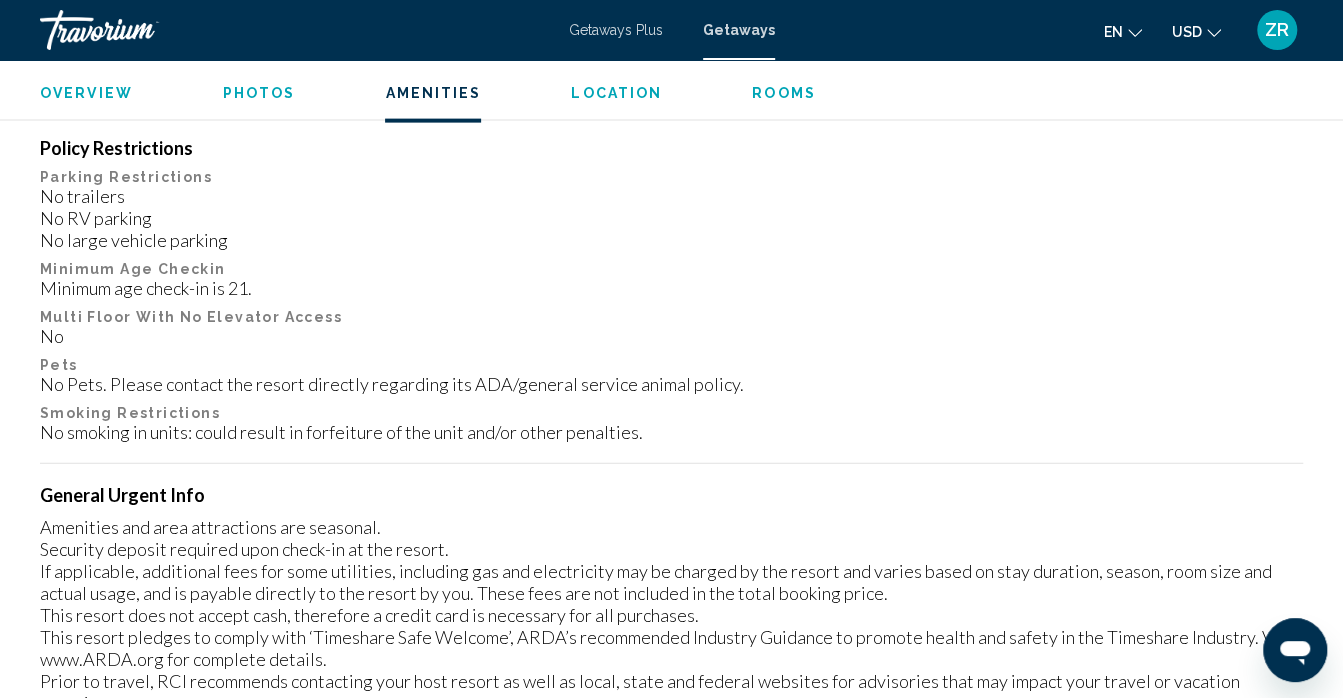 scroll, scrollTop: 2349, scrollLeft: 0, axis: vertical 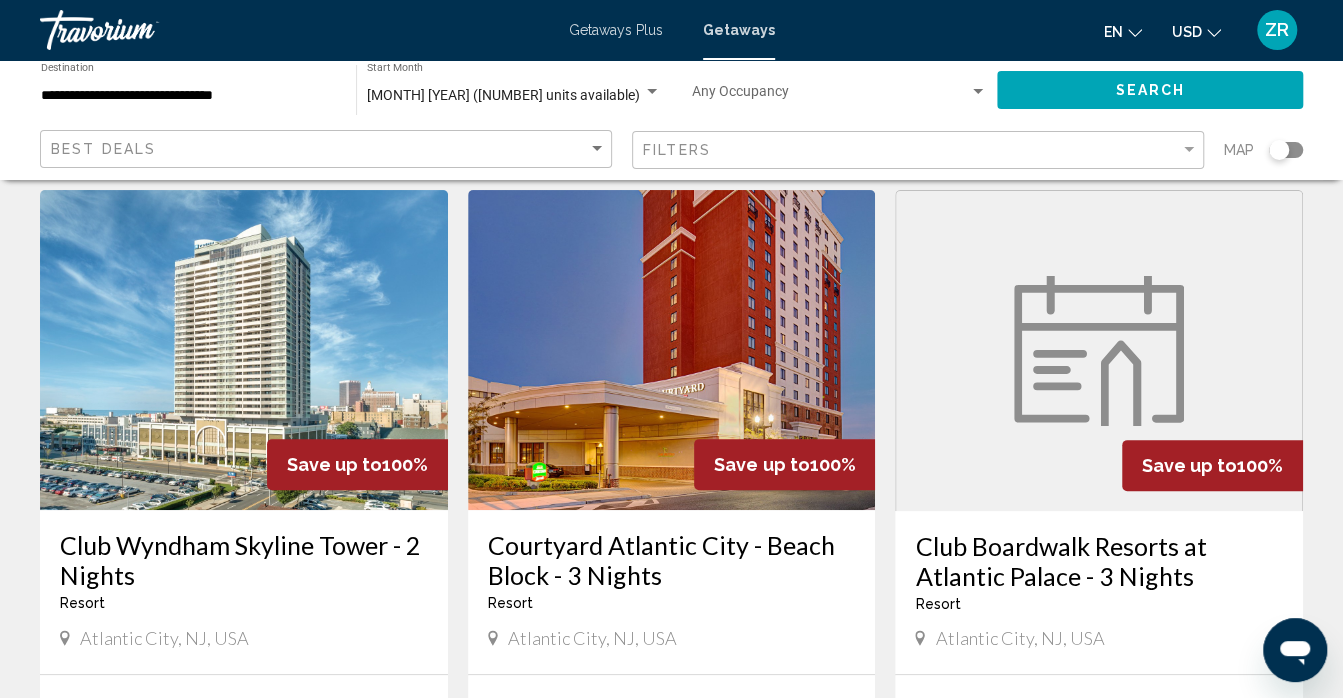 click on "Courtyard Atlantic City - Beach Block - 3 Nights" at bounding box center [672, 560] 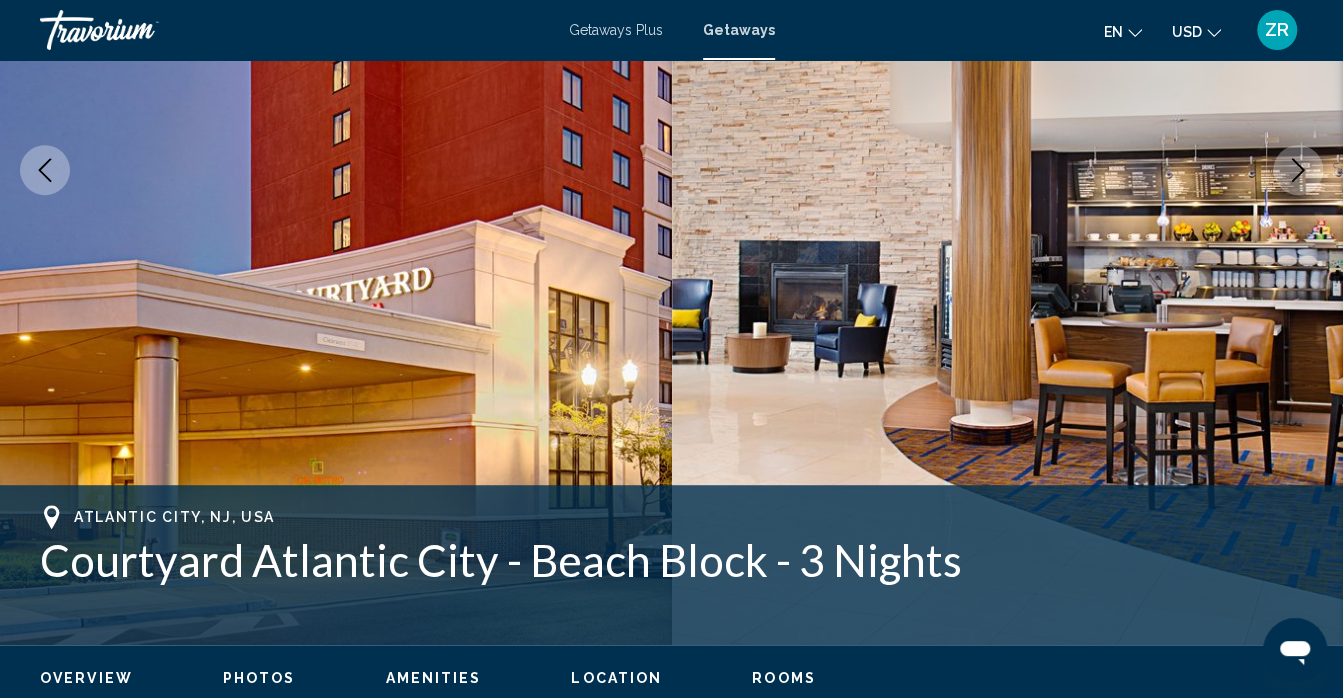 scroll, scrollTop: 366, scrollLeft: 0, axis: vertical 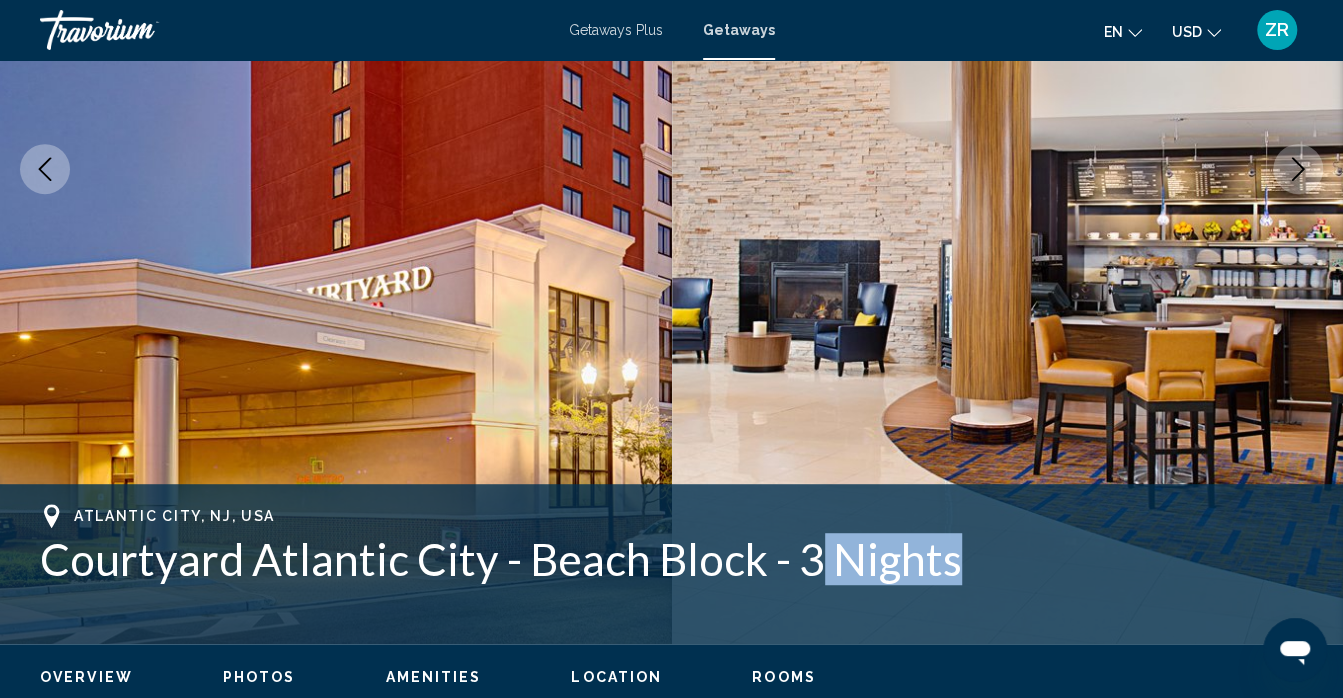 drag, startPoint x: 804, startPoint y: 553, endPoint x: 982, endPoint y: 558, distance: 178.0702 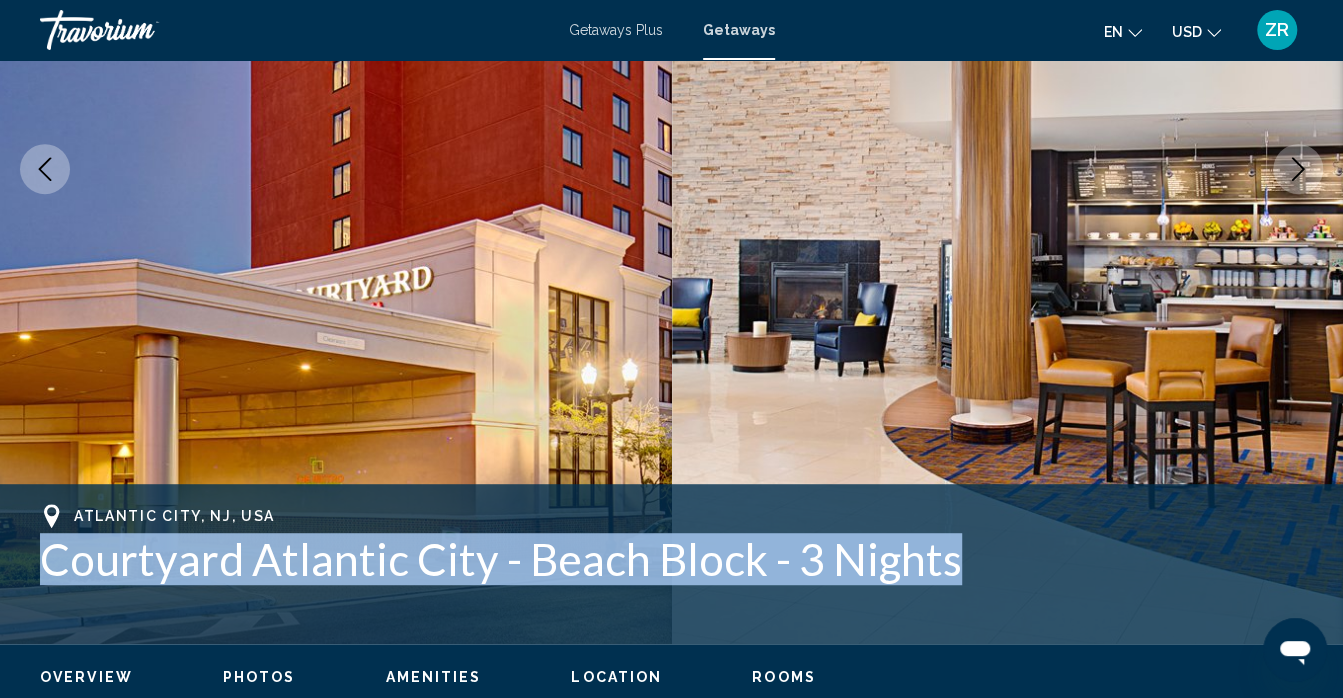 drag, startPoint x: 982, startPoint y: 564, endPoint x: 44, endPoint y: 547, distance: 938.15405 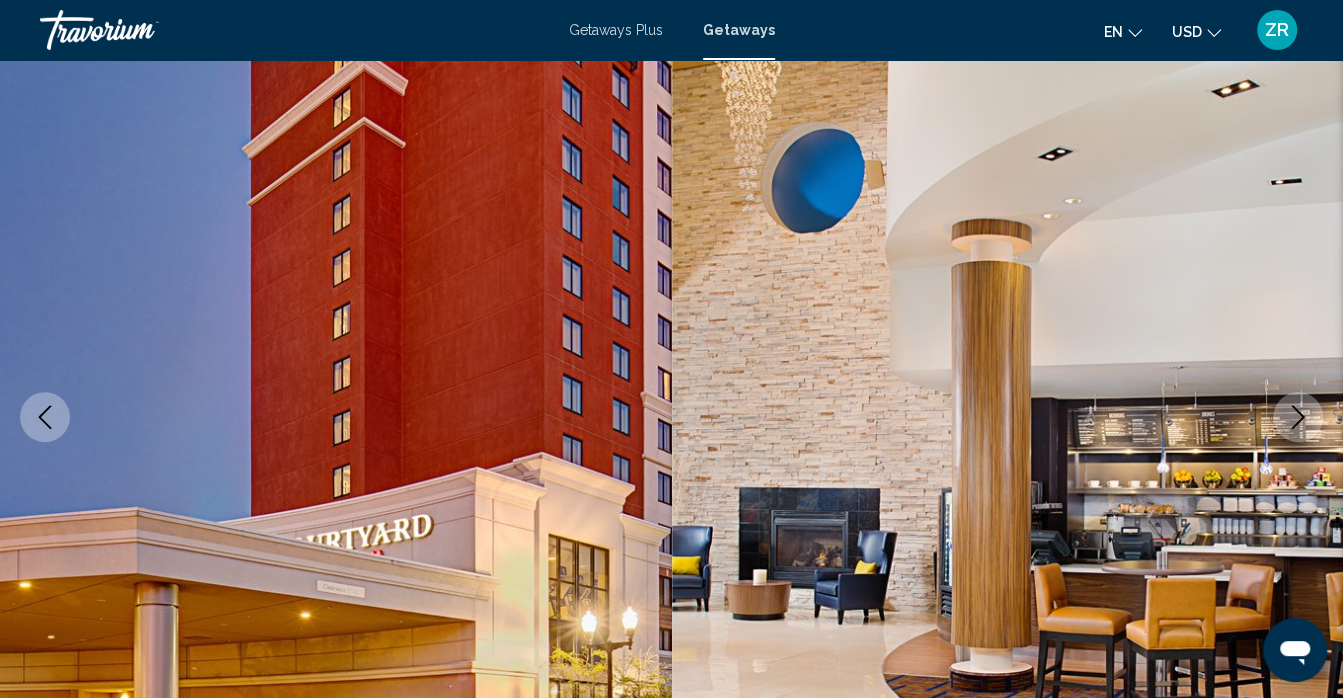 scroll, scrollTop: 0, scrollLeft: 0, axis: both 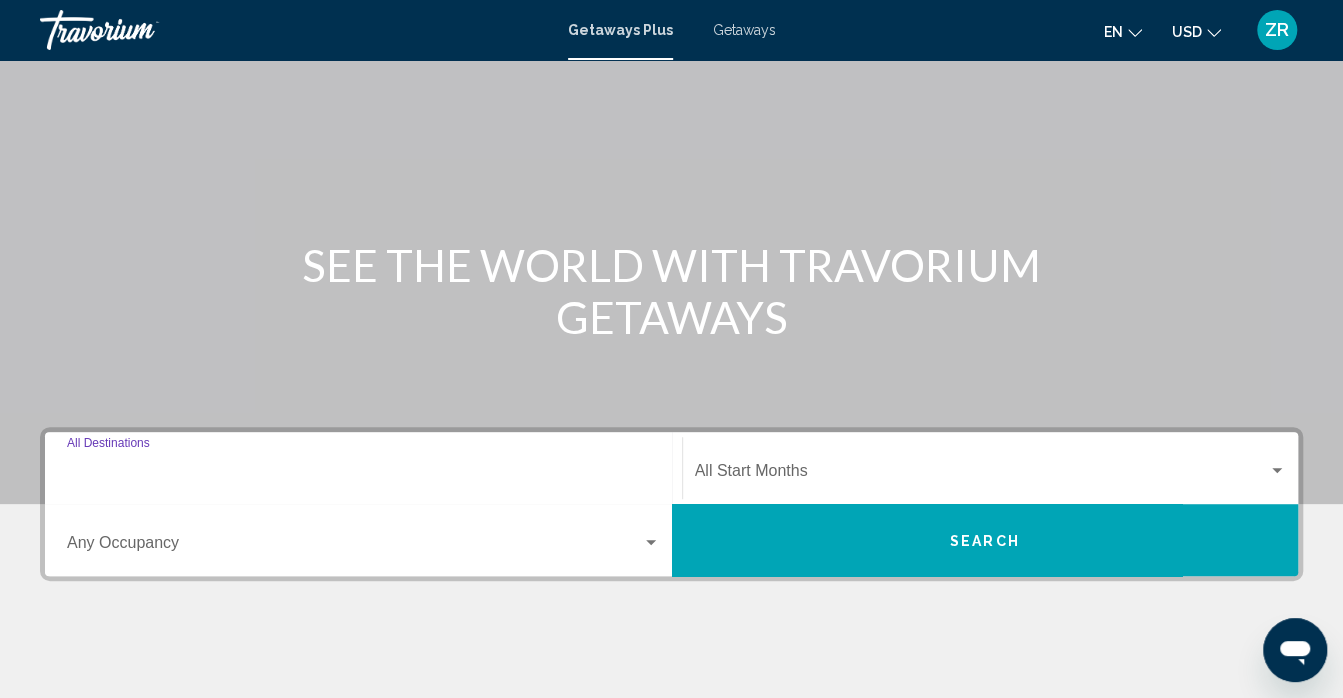 click on "Destination All Destinations" at bounding box center [363, 475] 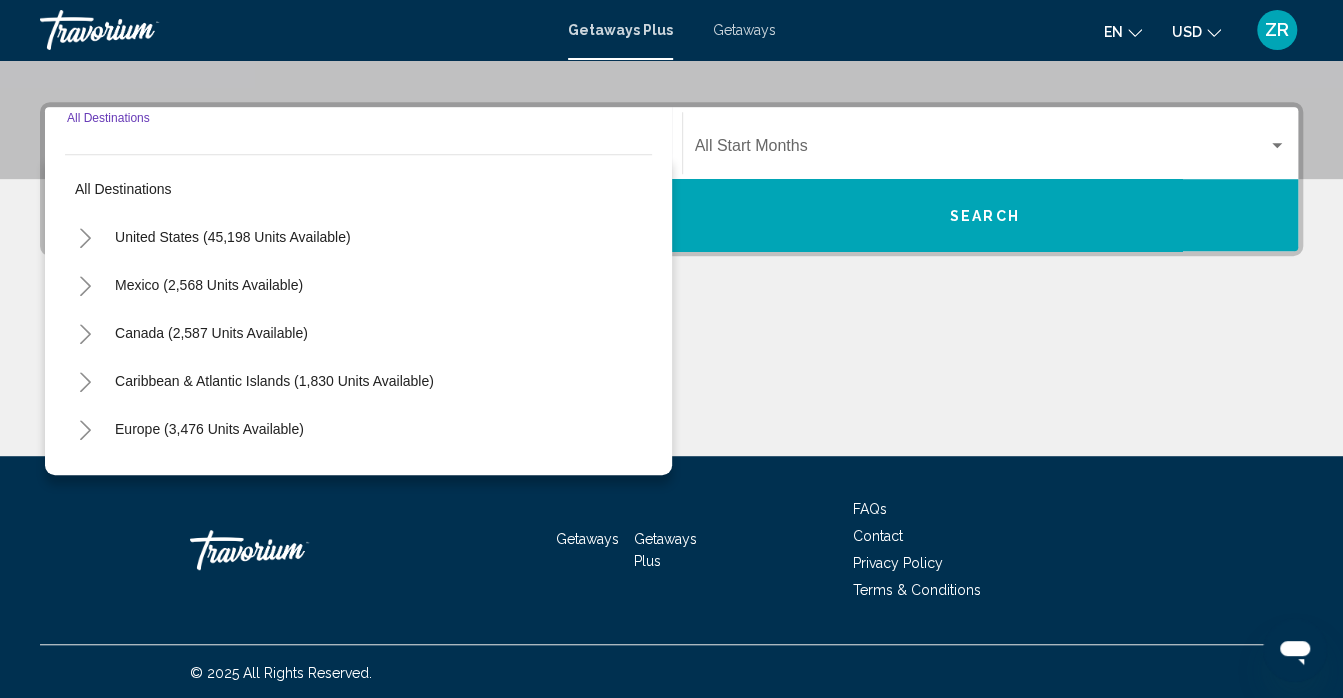scroll, scrollTop: 423, scrollLeft: 0, axis: vertical 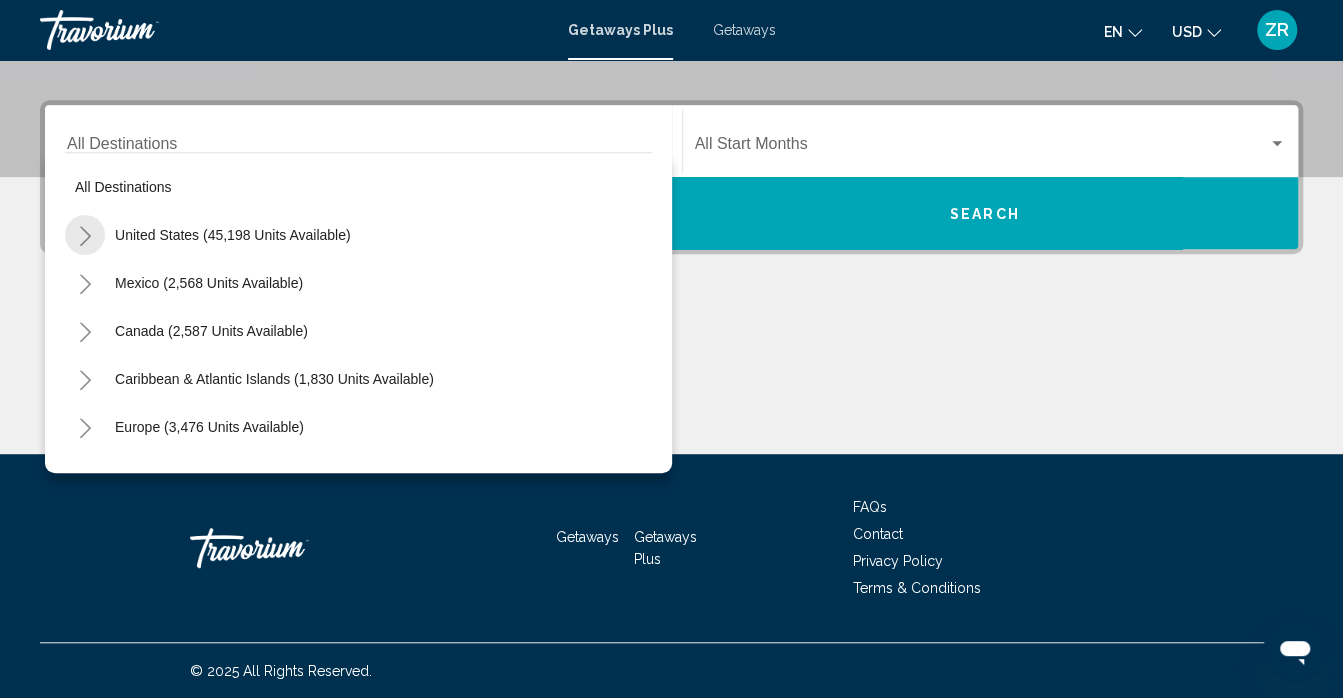 click 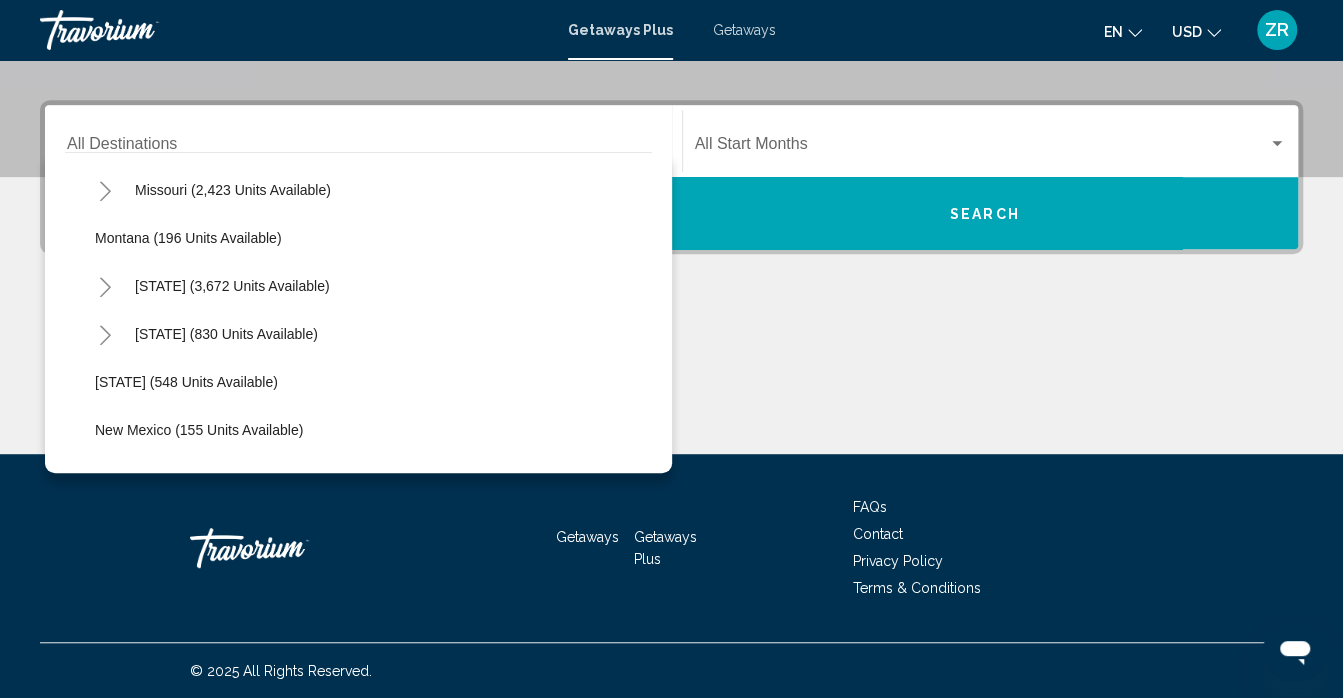 scroll, scrollTop: 1065, scrollLeft: 0, axis: vertical 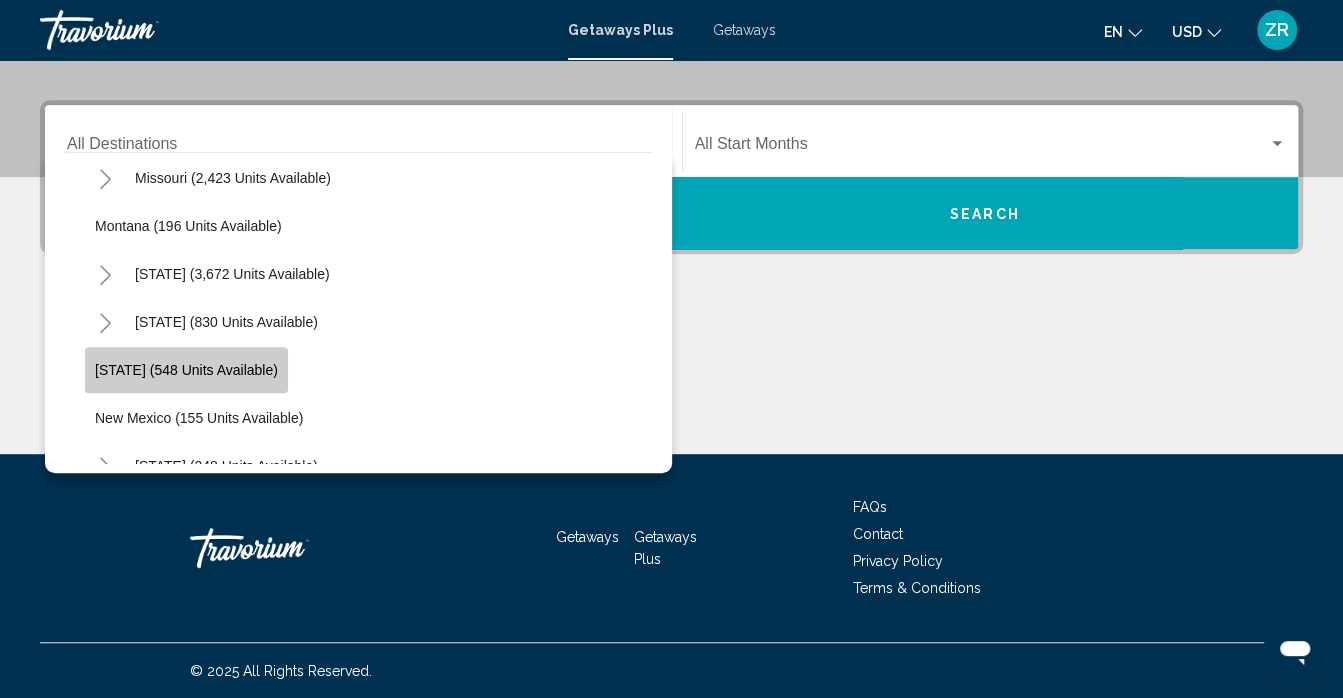 click on "[STATE] (548 units available)" 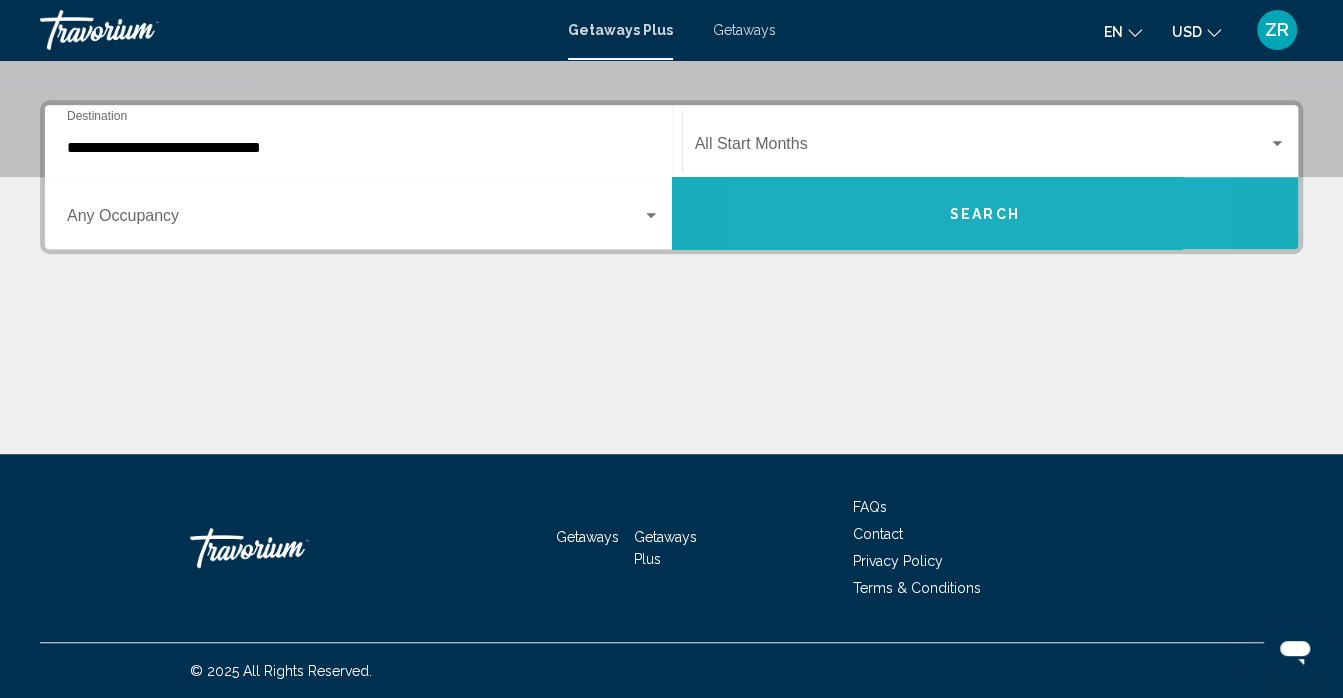 click on "Search" at bounding box center [985, 213] 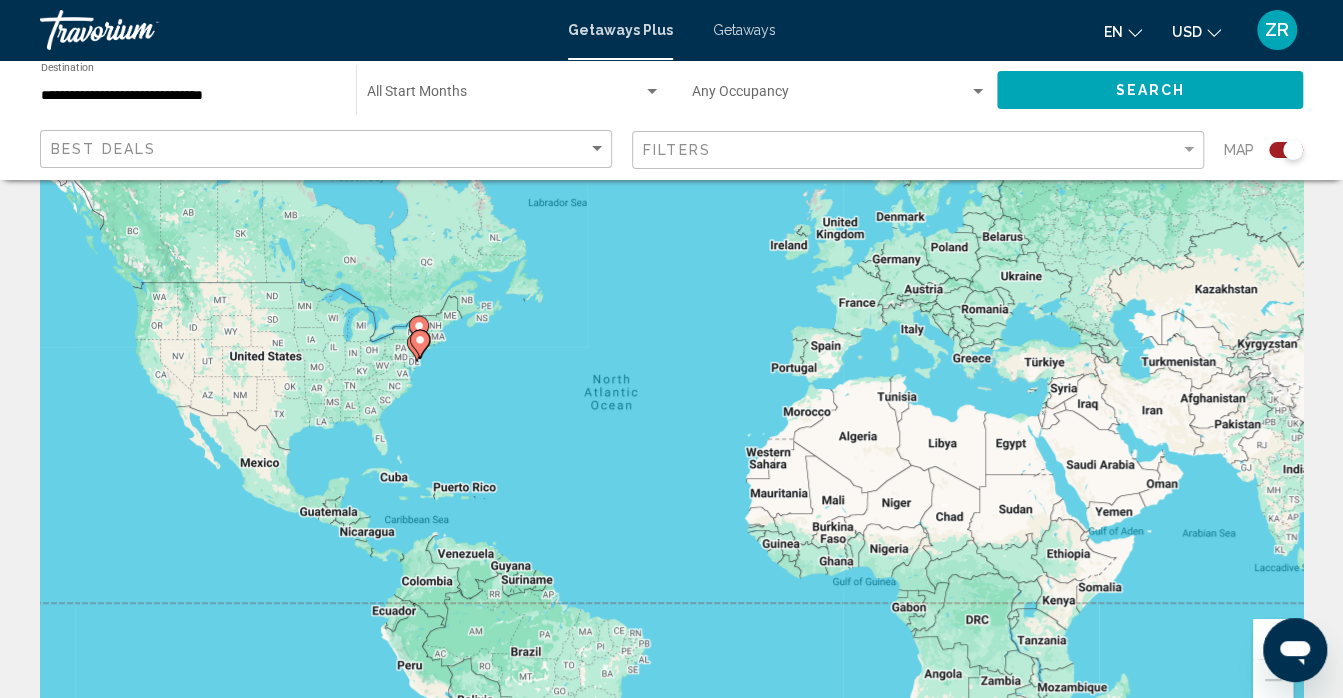 scroll, scrollTop: 0, scrollLeft: 0, axis: both 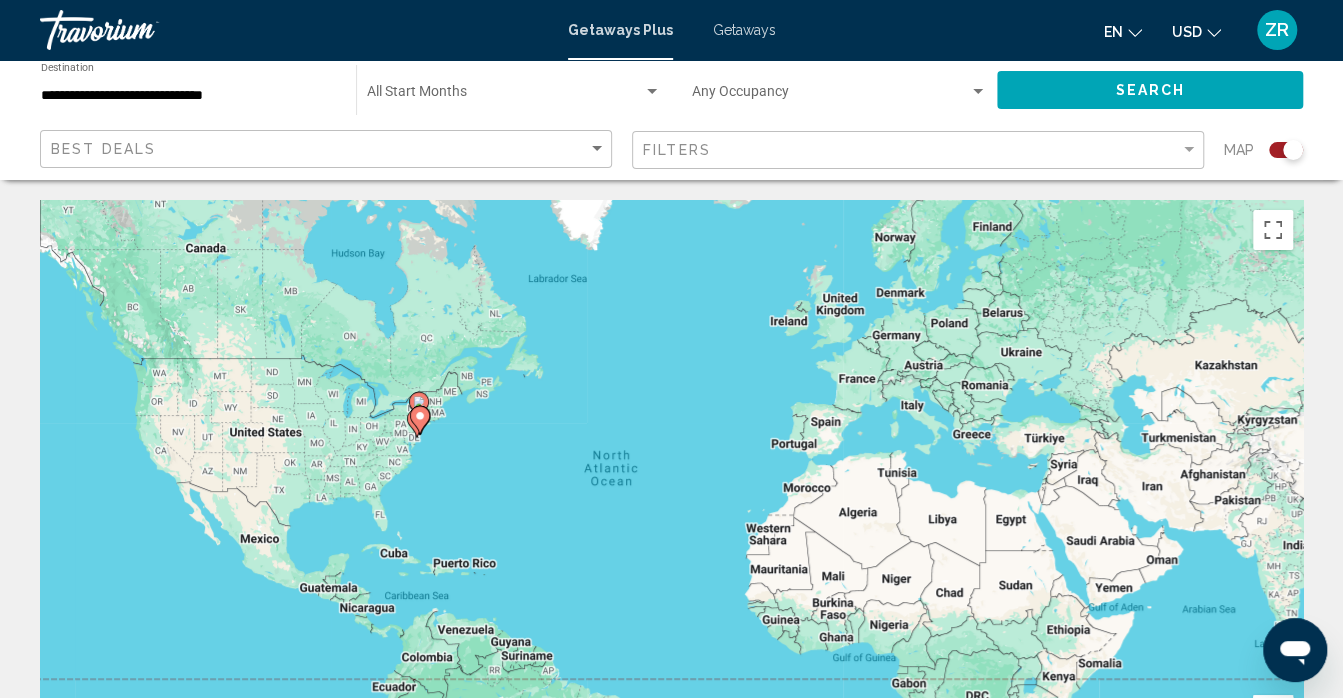 click on "Getaways" at bounding box center (744, 30) 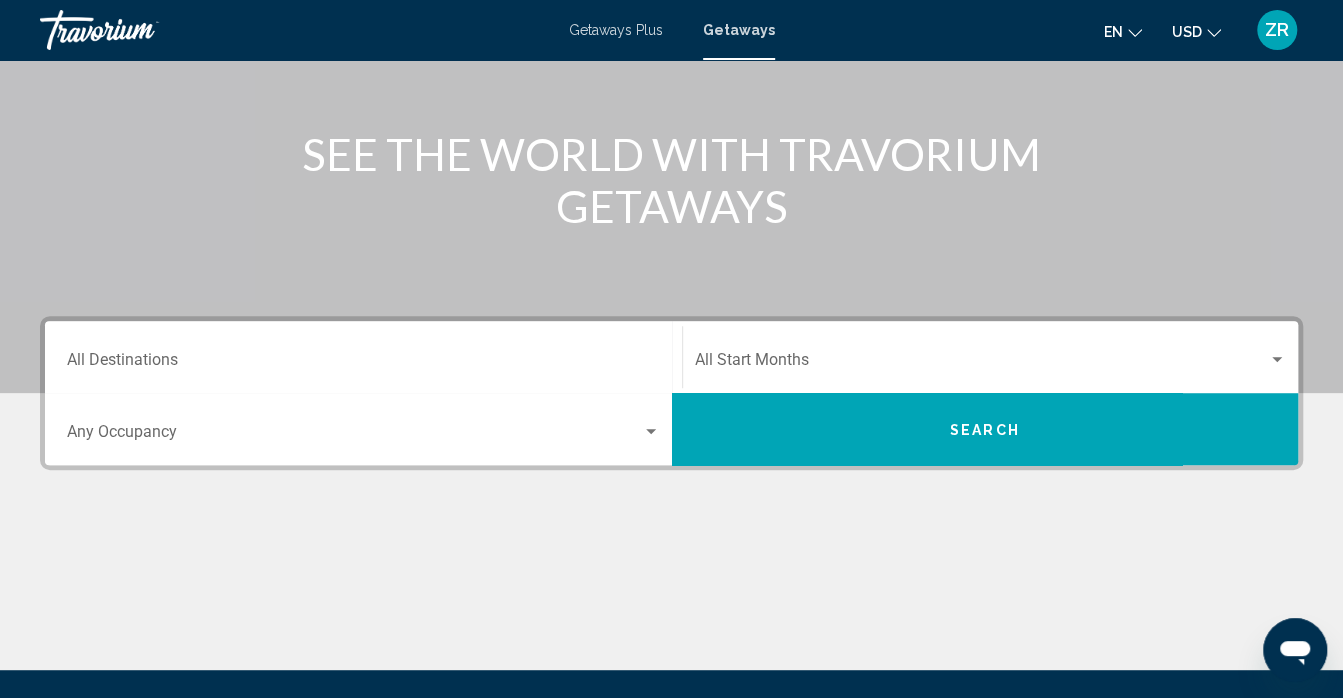 scroll, scrollTop: 208, scrollLeft: 0, axis: vertical 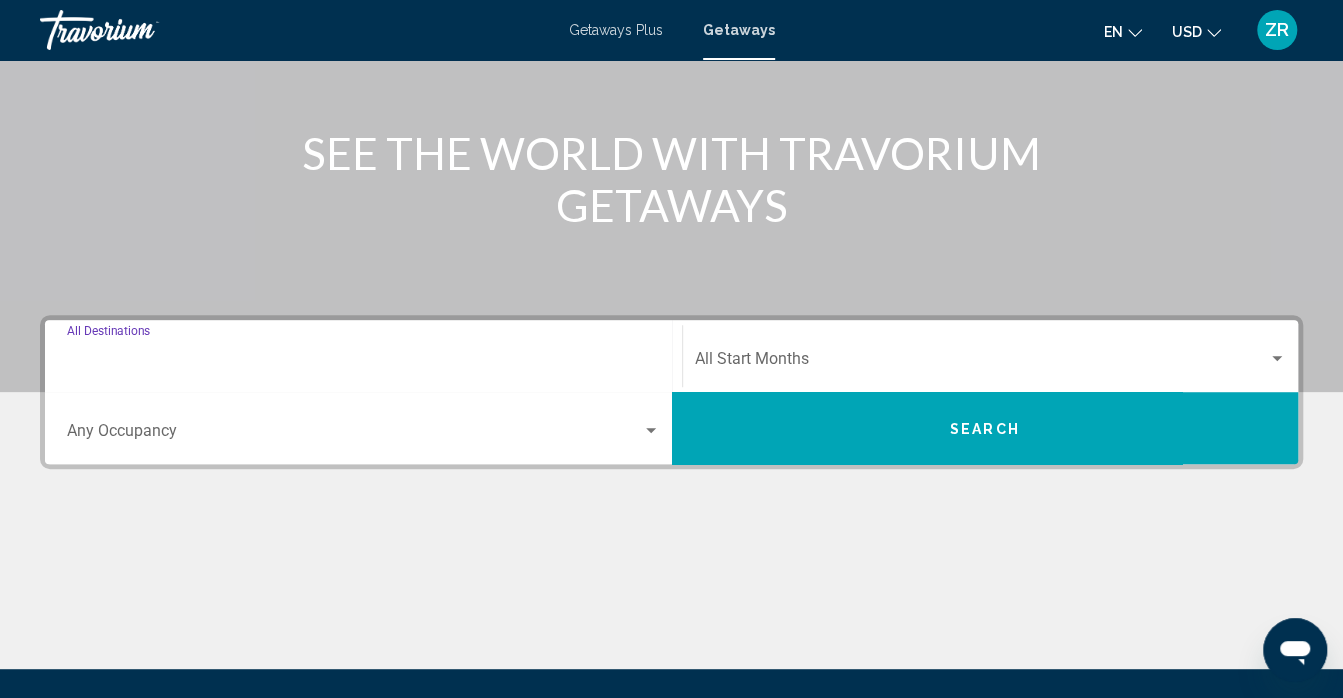 click on "Destination All Destinations" at bounding box center (363, 363) 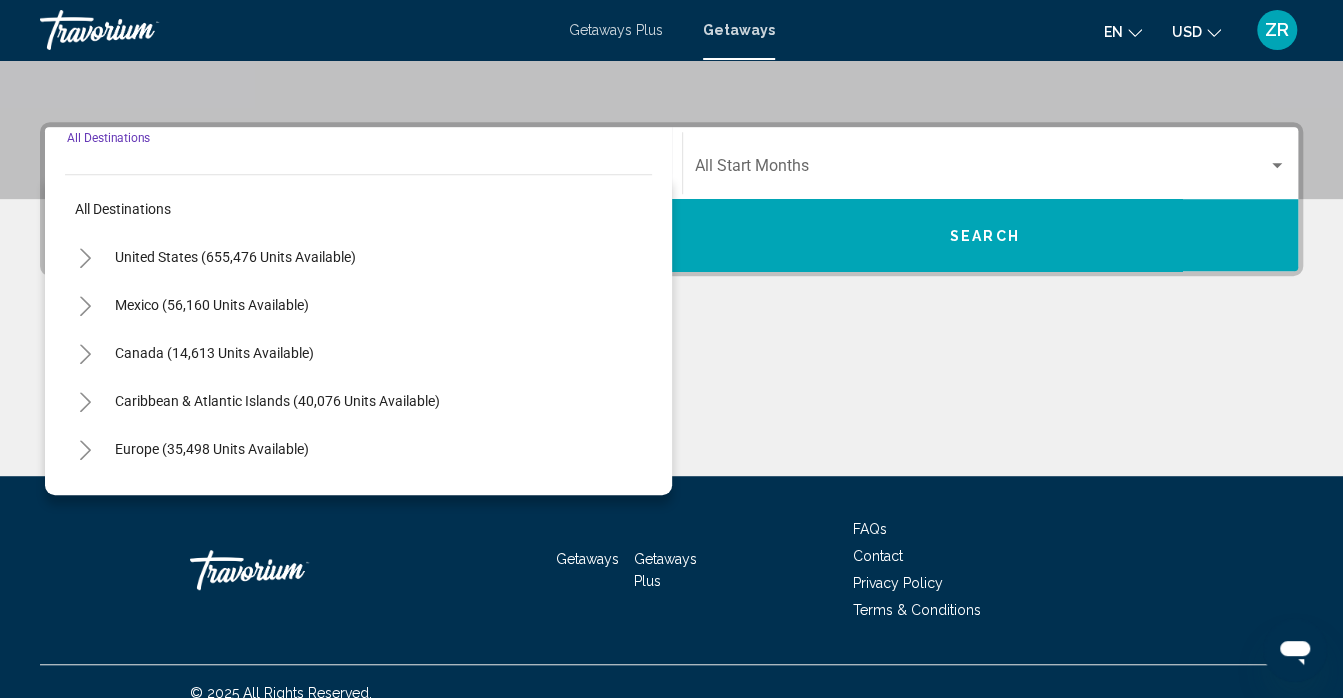 scroll, scrollTop: 423, scrollLeft: 0, axis: vertical 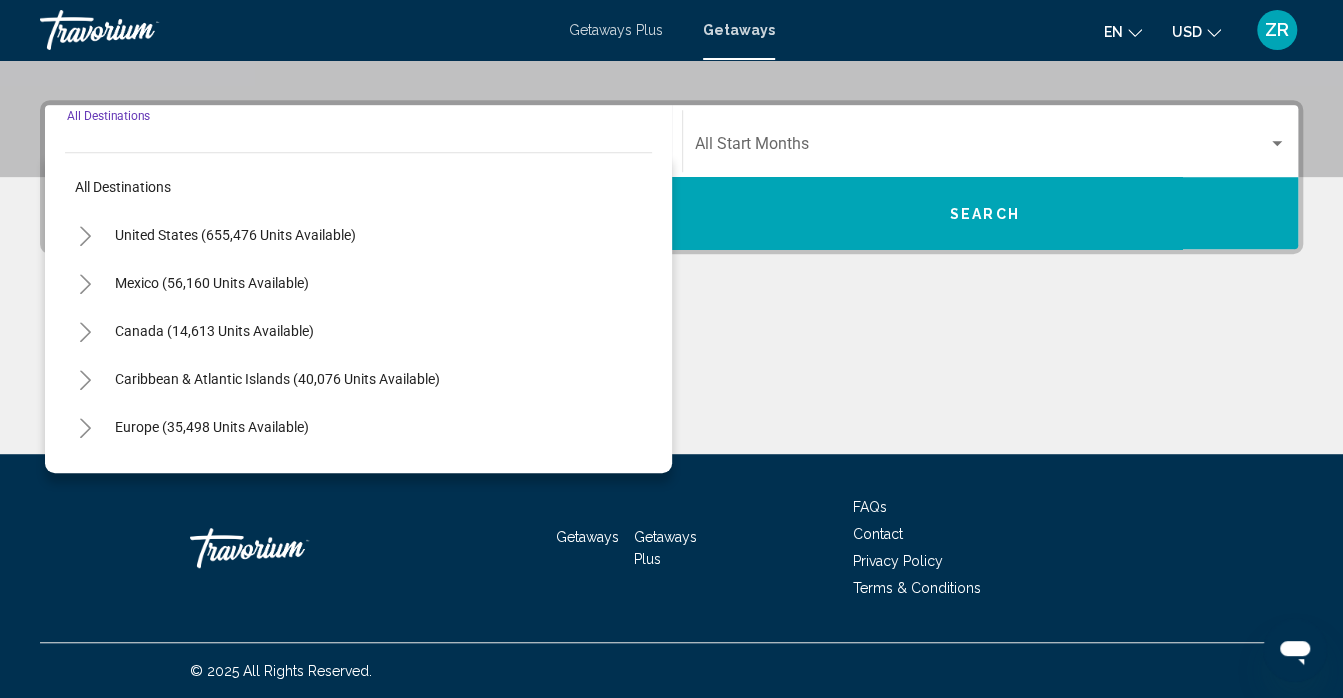 click 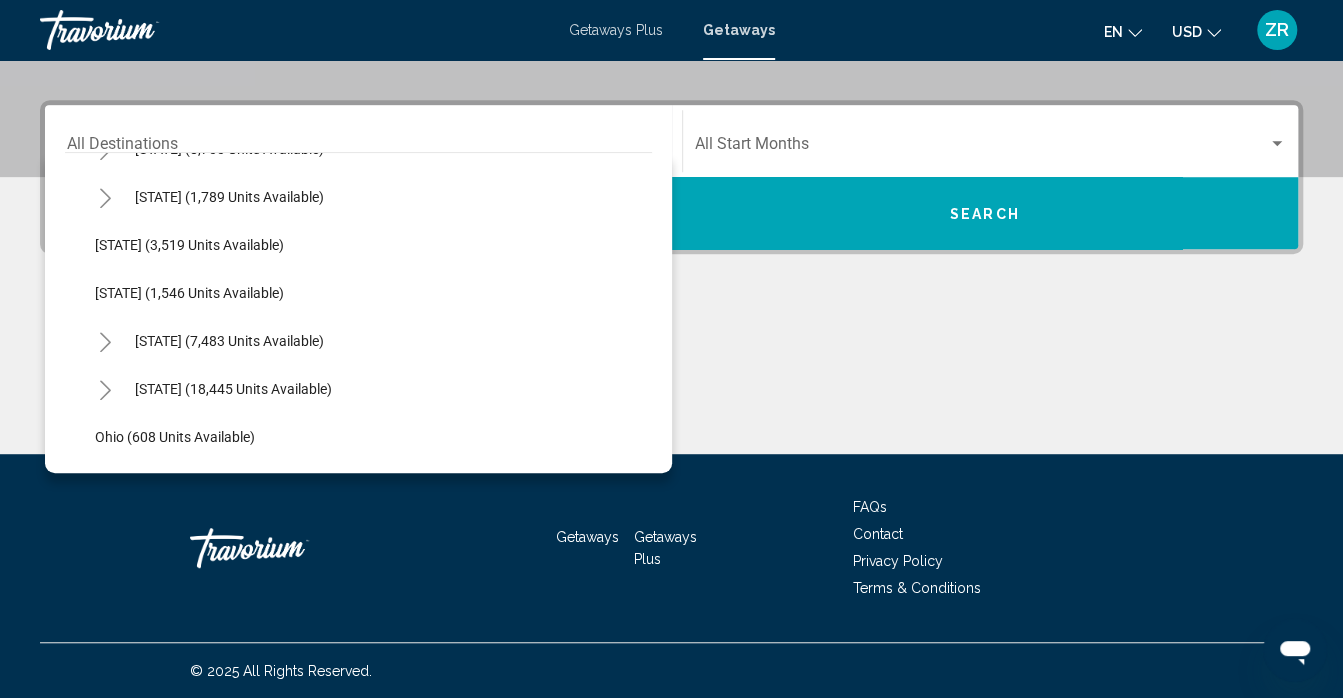 scroll, scrollTop: 1239, scrollLeft: 0, axis: vertical 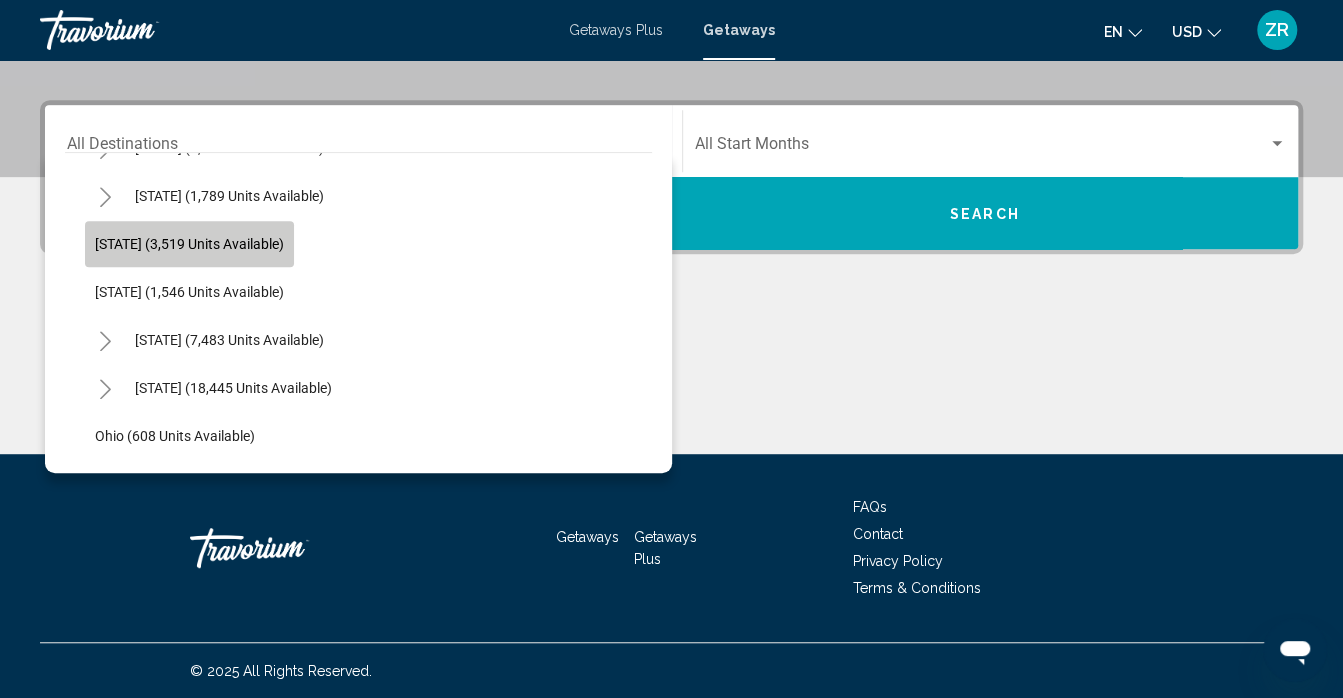 click on "[STATE] (3,519 units available)" 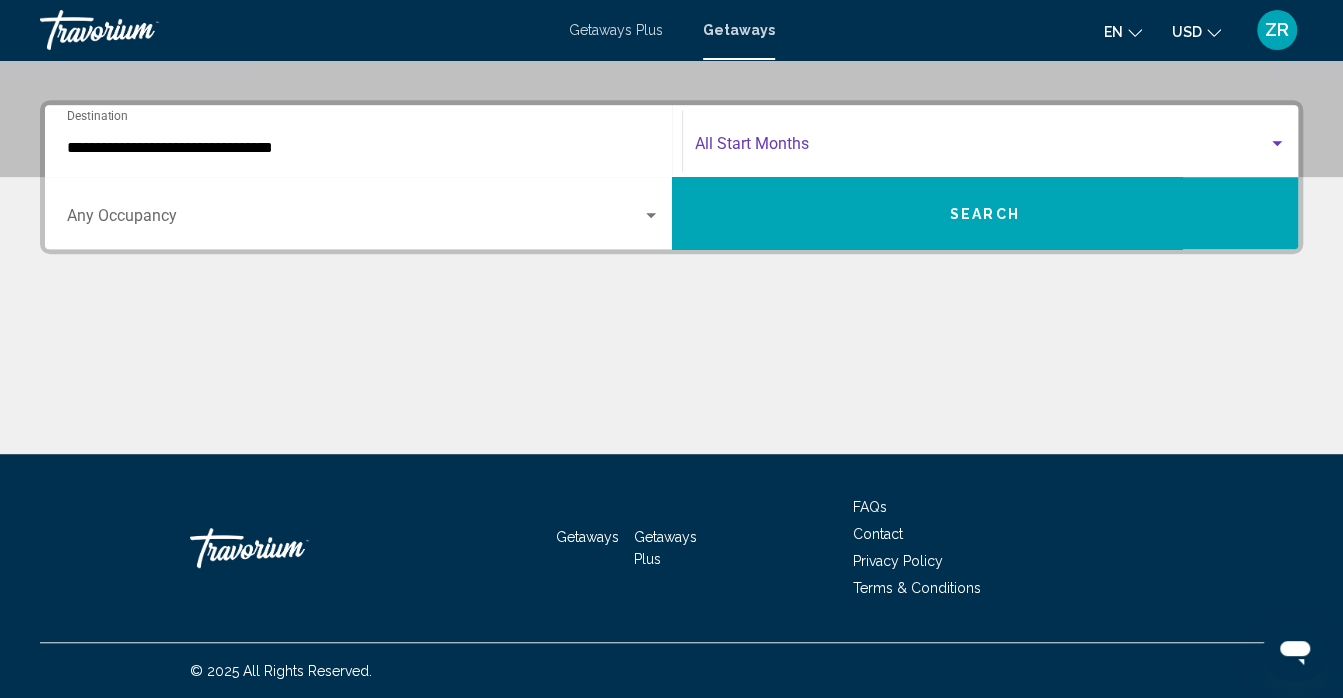 click at bounding box center [982, 148] 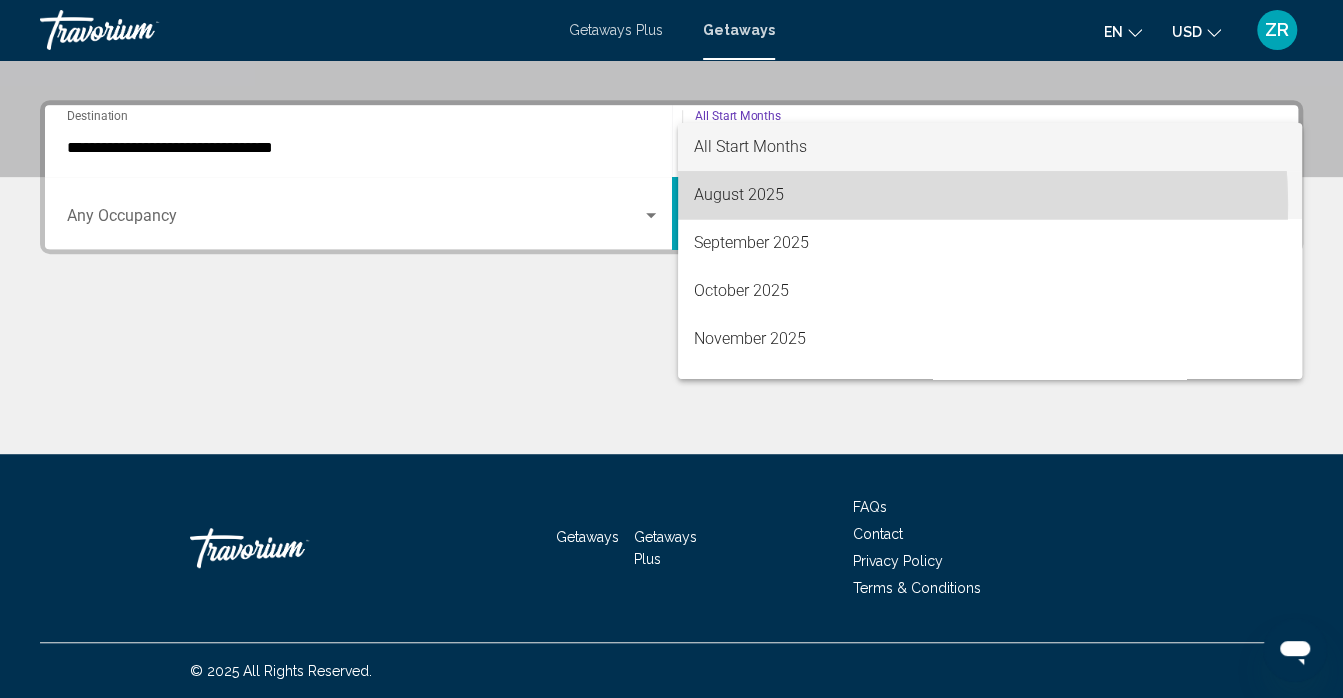 click on "August 2025" at bounding box center [990, 195] 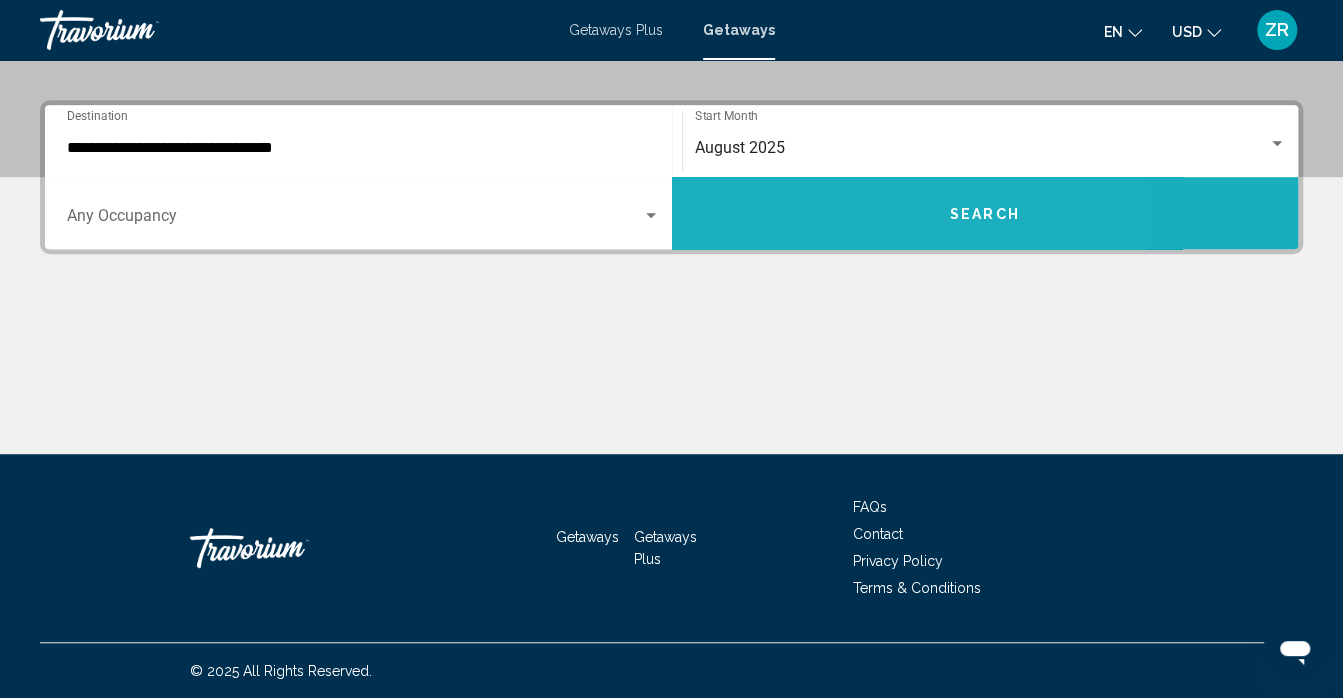 click on "Search" at bounding box center [985, 213] 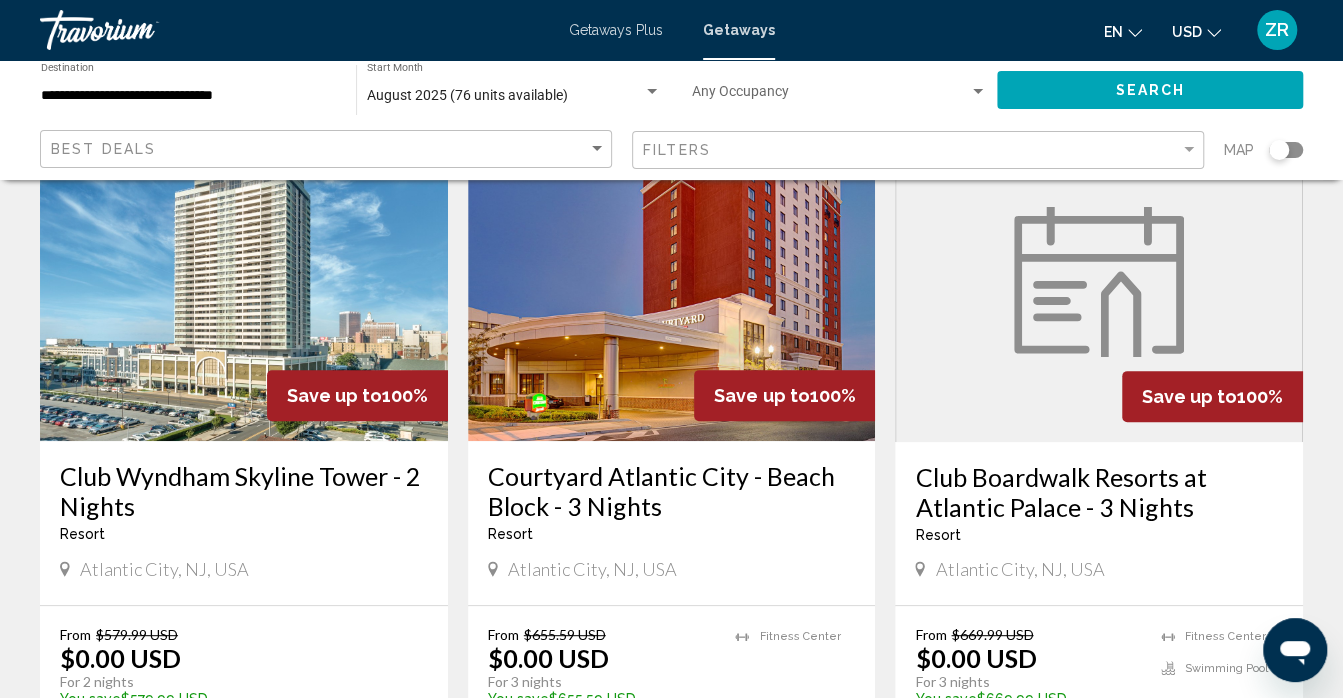 scroll, scrollTop: 220, scrollLeft: 0, axis: vertical 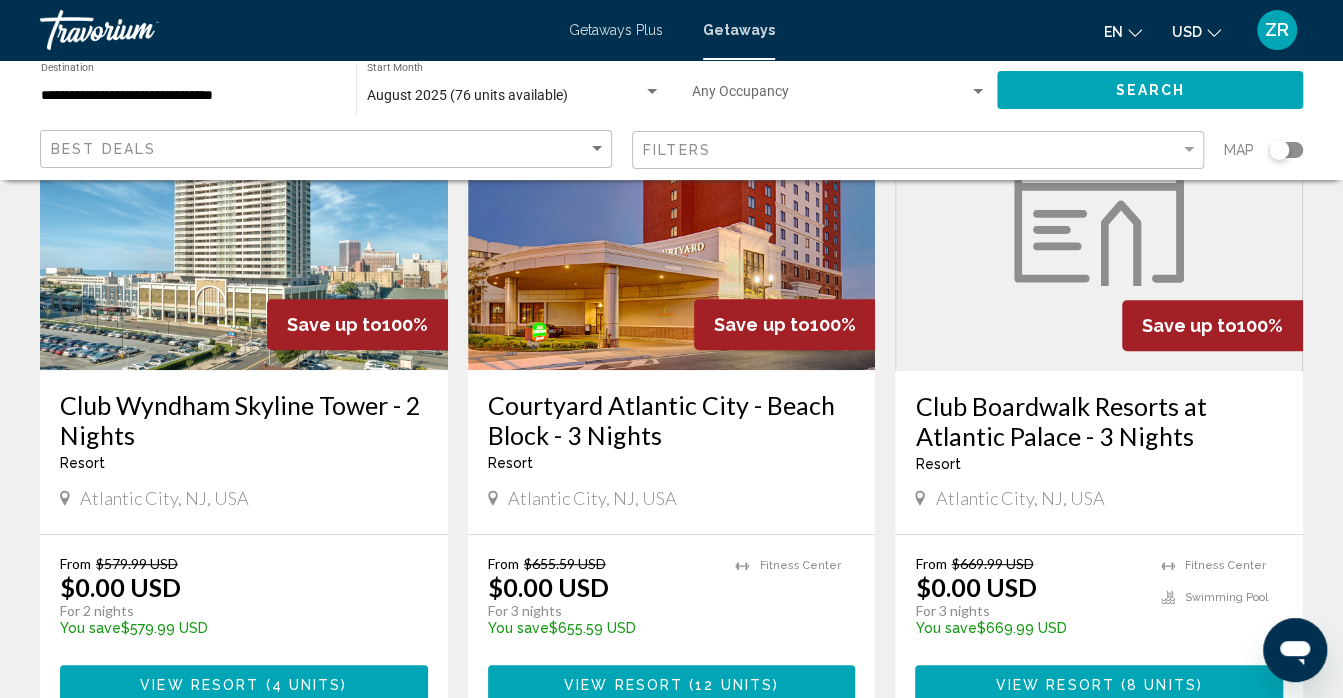 click at bounding box center [672, 210] 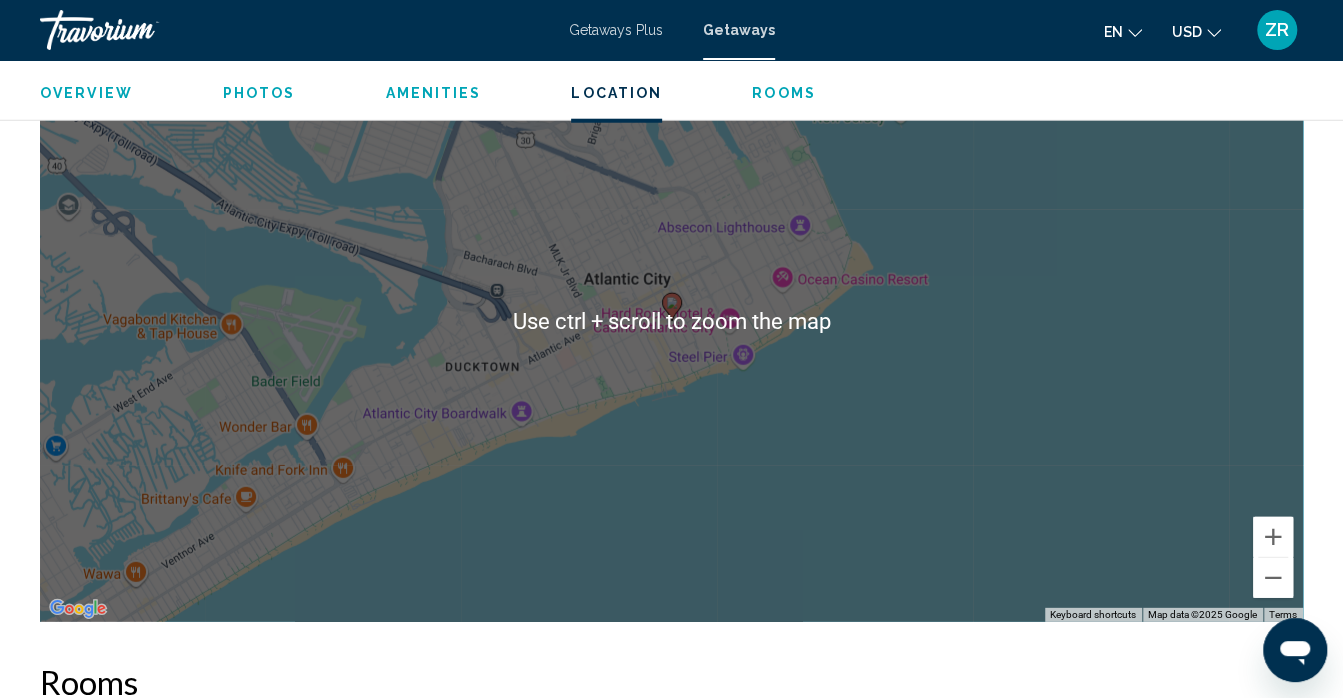 scroll, scrollTop: 2760, scrollLeft: 0, axis: vertical 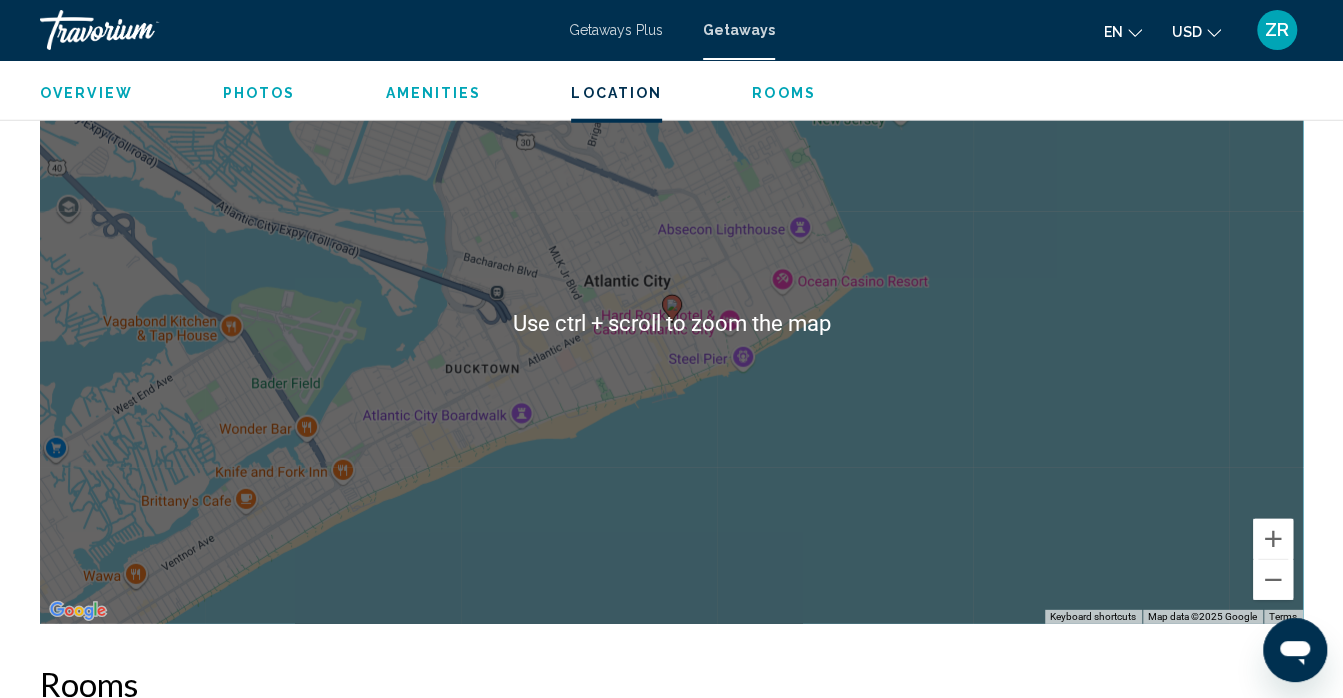 click on "To activate drag with keyboard, press Alt + Enter. Once in keyboard drag state, use the arrow keys to move the marker. To complete the drag, press the Enter key. To cancel, press Escape." at bounding box center [671, 324] 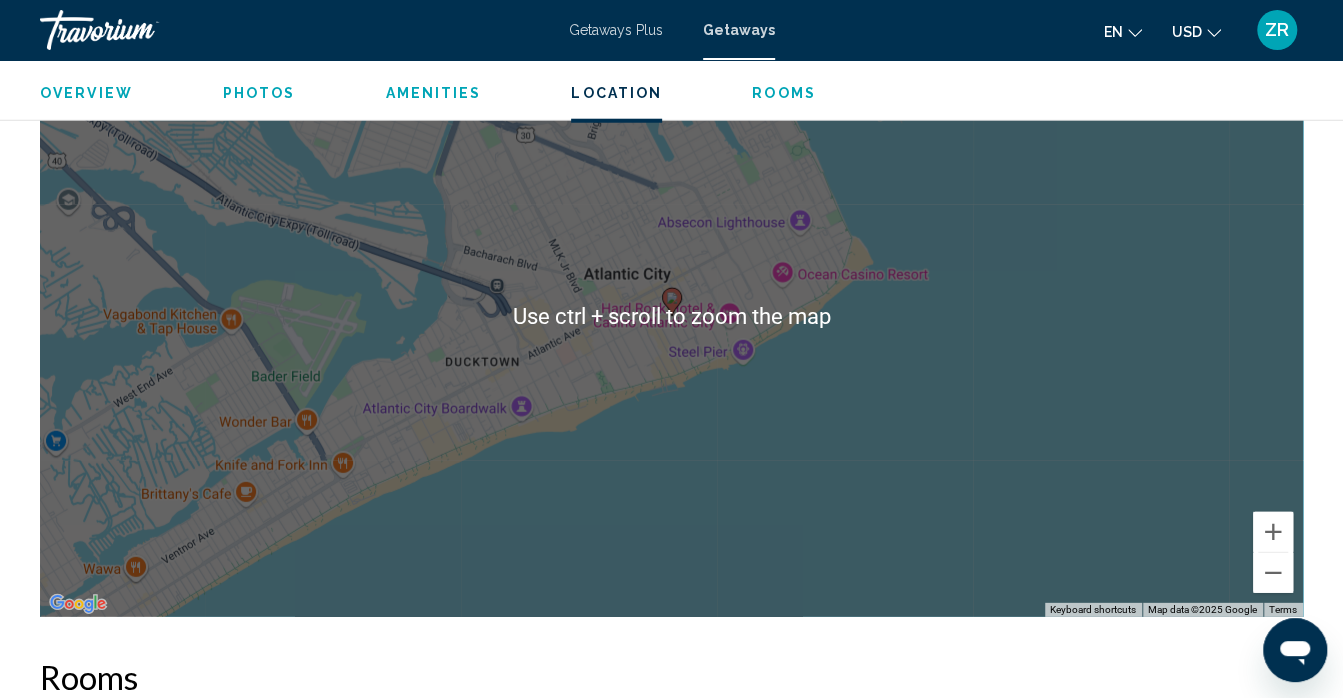 scroll, scrollTop: 2764, scrollLeft: 0, axis: vertical 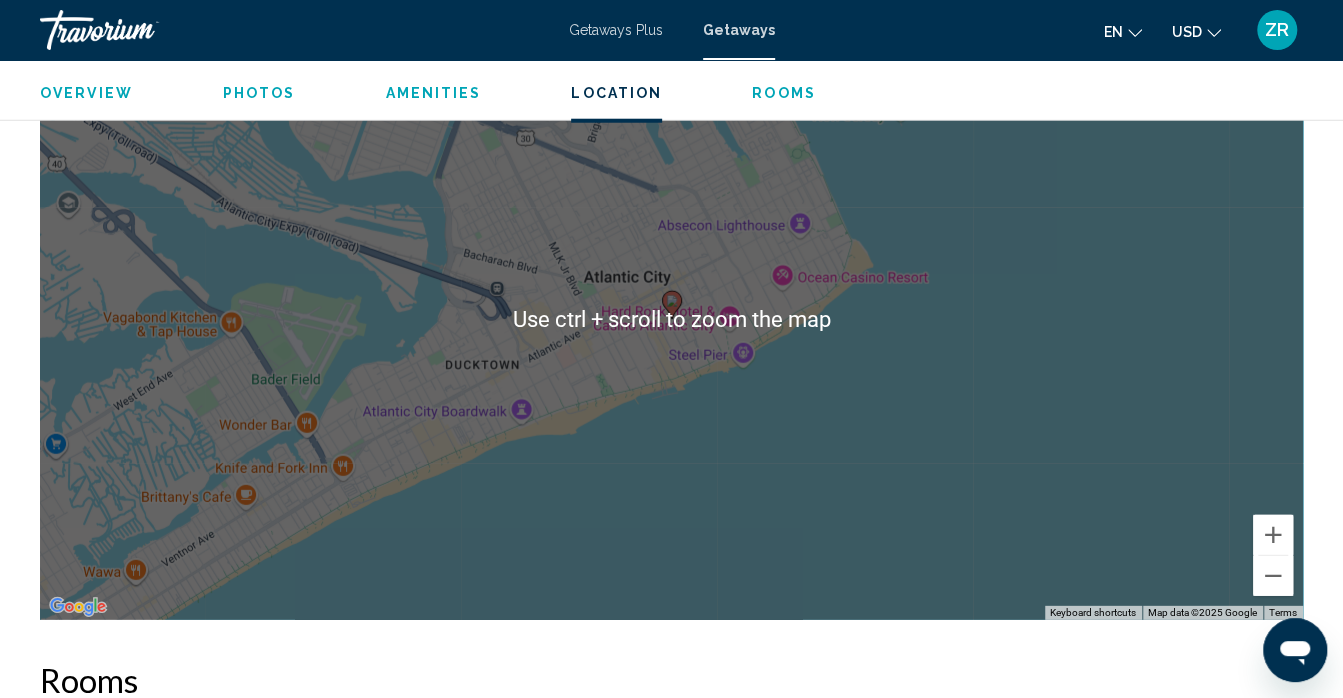click on "To activate drag with keyboard, press Alt + Enter. Once in keyboard drag state, use the arrow keys to move the marker. To complete the drag, press the Enter key. To cancel, press Escape." at bounding box center (671, 320) 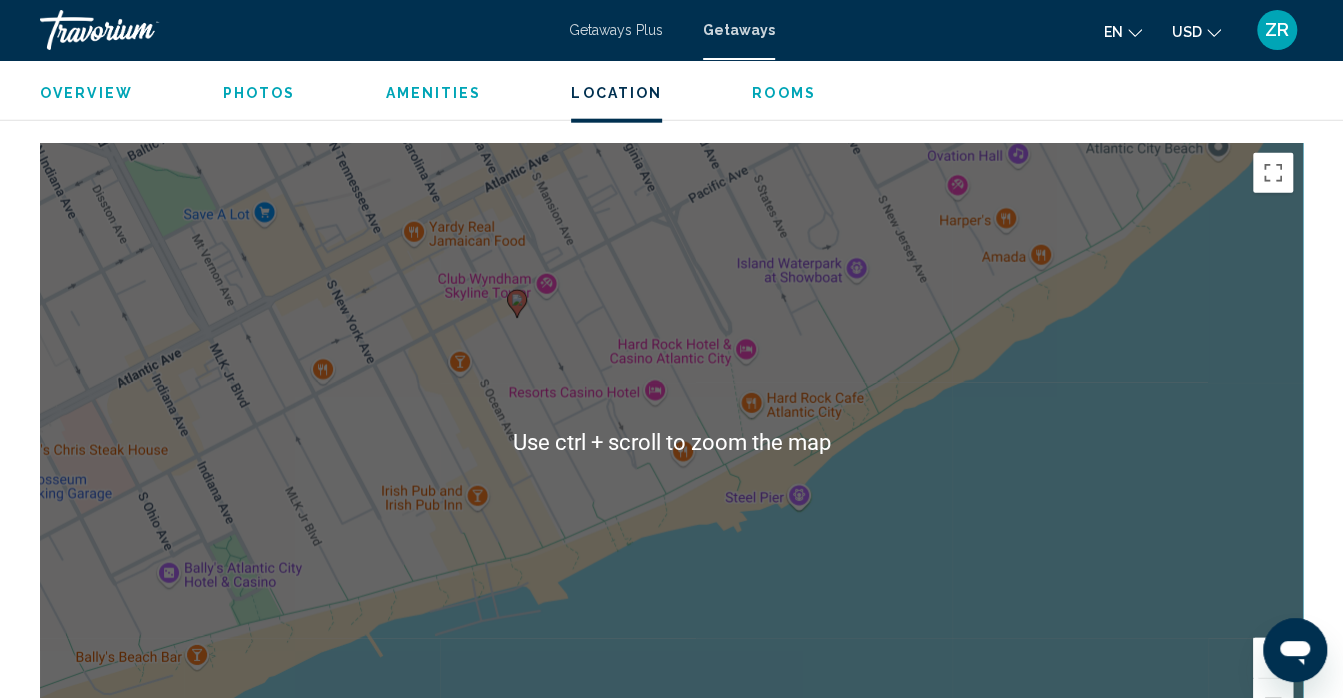 scroll, scrollTop: 2638, scrollLeft: 0, axis: vertical 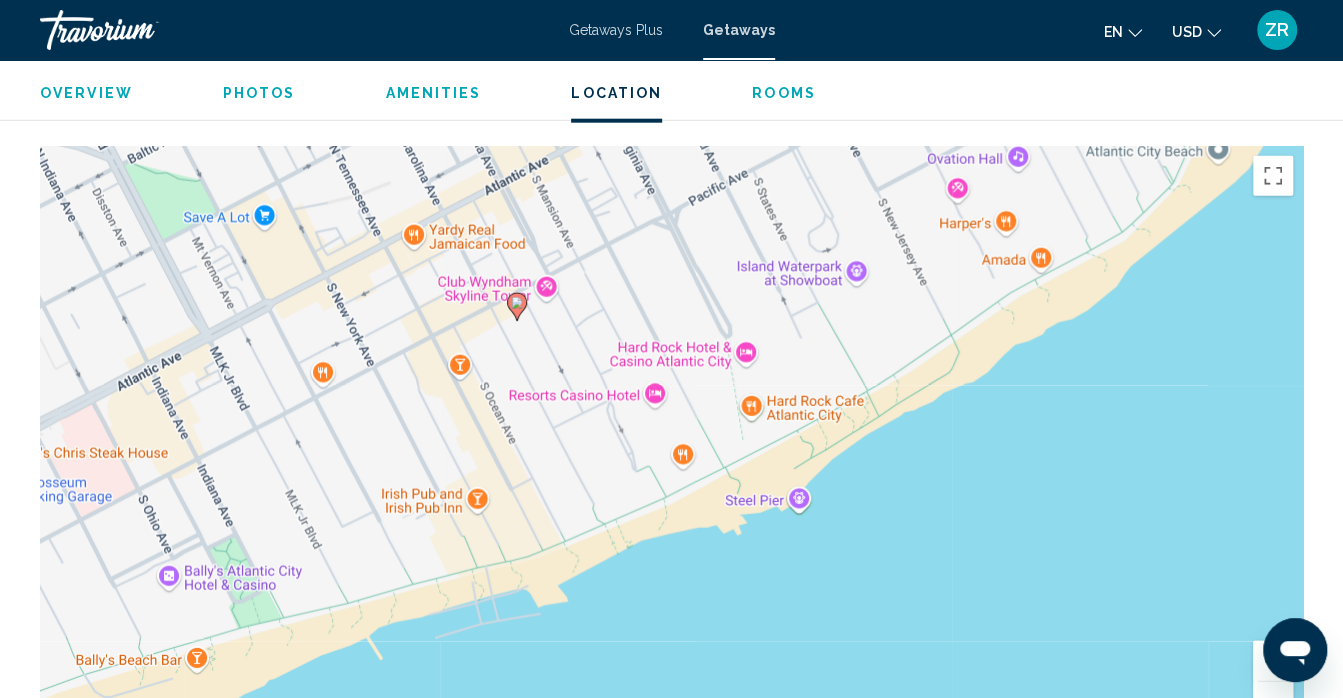 click 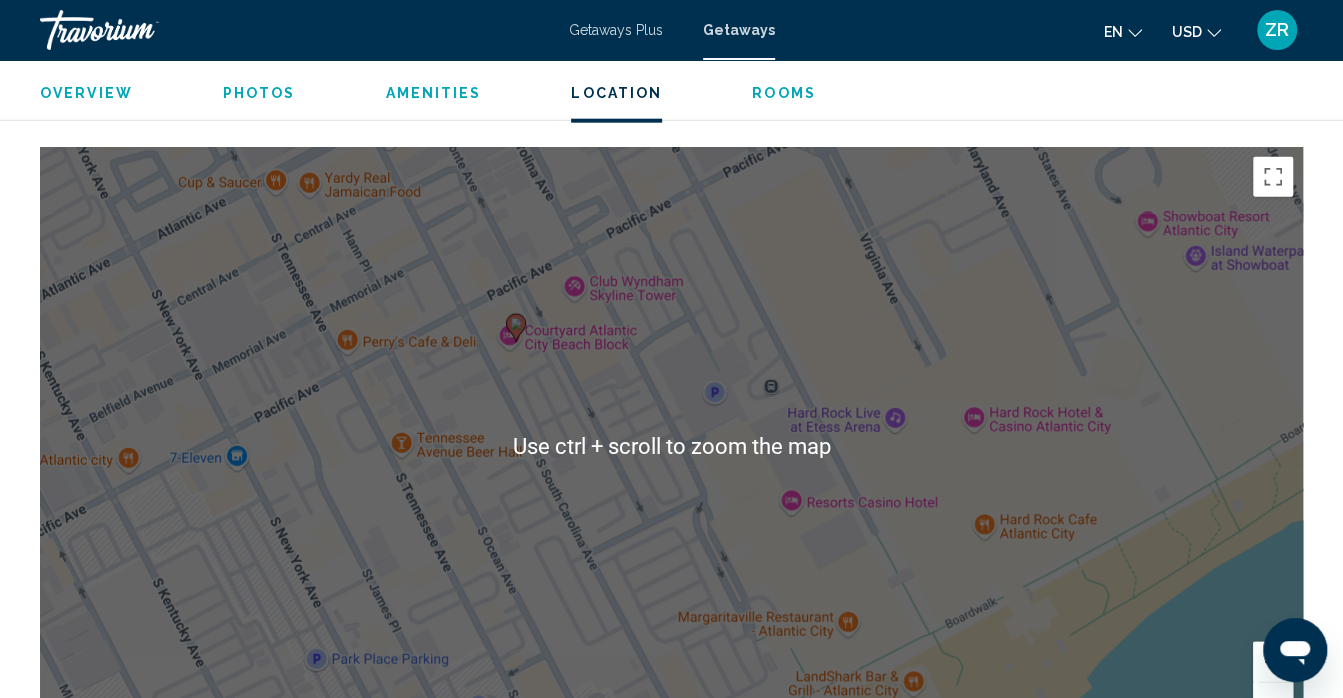 scroll, scrollTop: 2635, scrollLeft: 0, axis: vertical 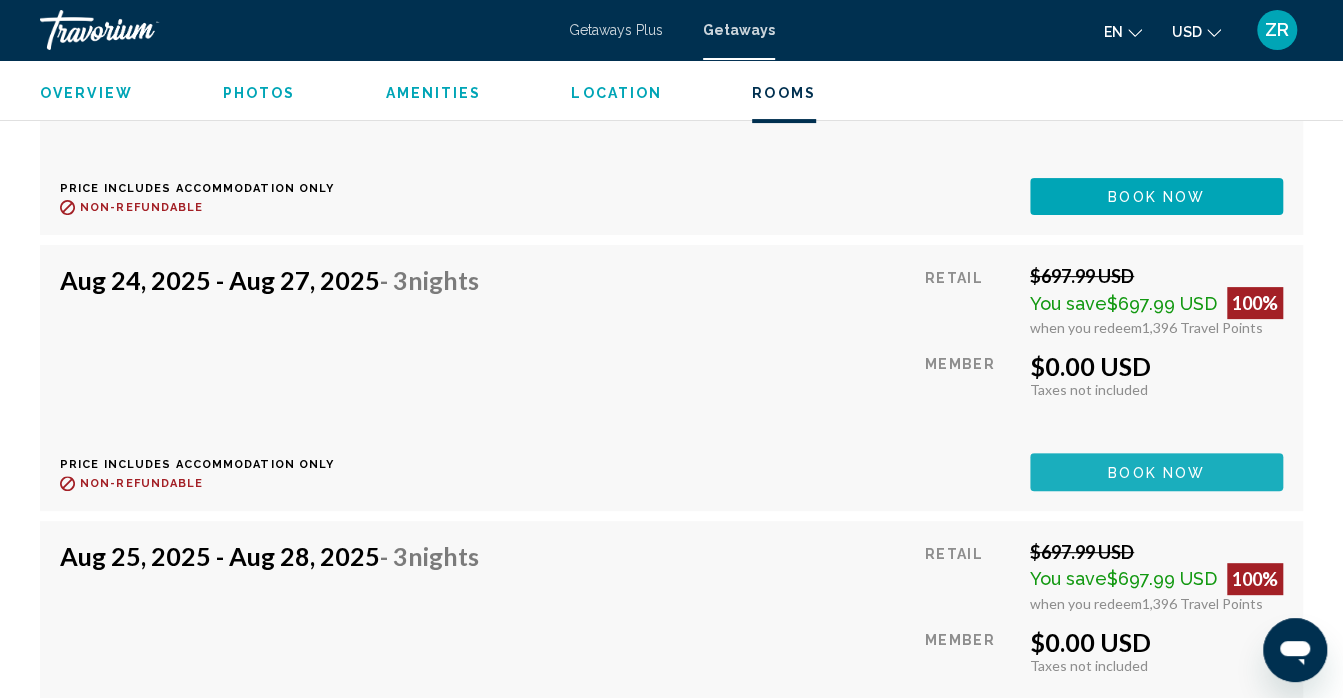 click on "Book now" at bounding box center [1156, 473] 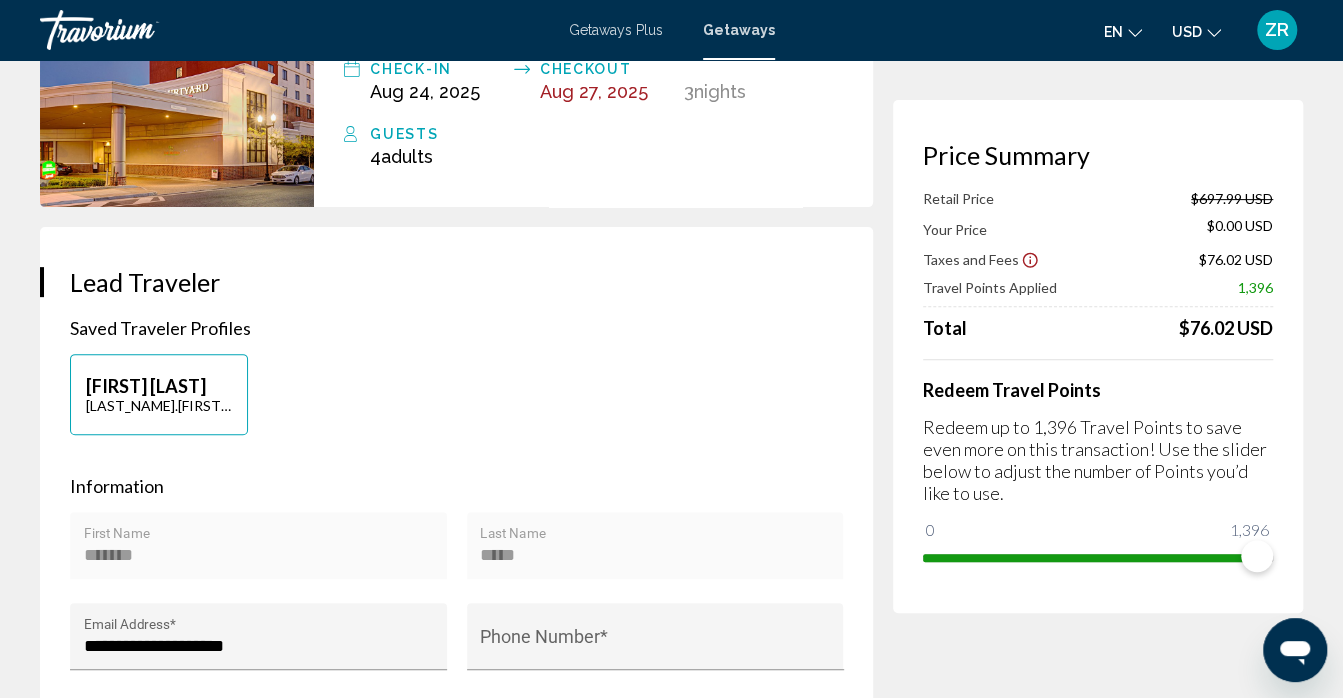 scroll, scrollTop: 0, scrollLeft: 0, axis: both 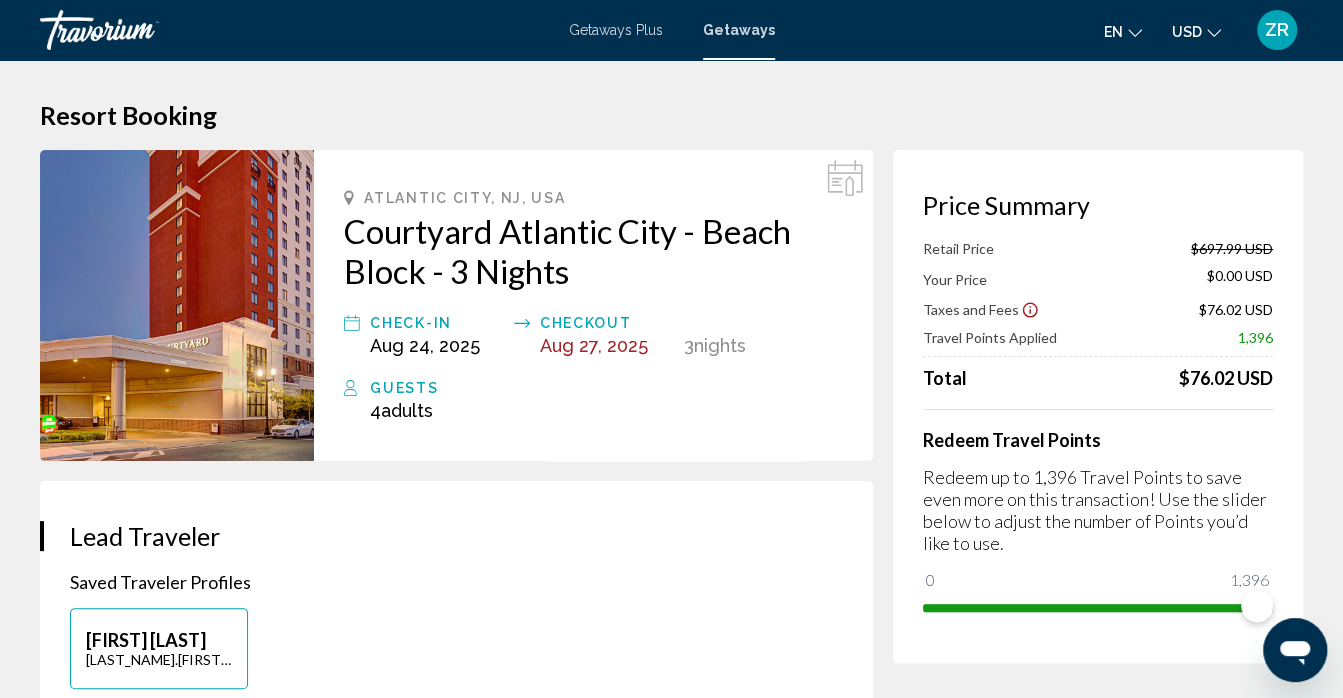 click on "Resort Booking" at bounding box center [671, 115] 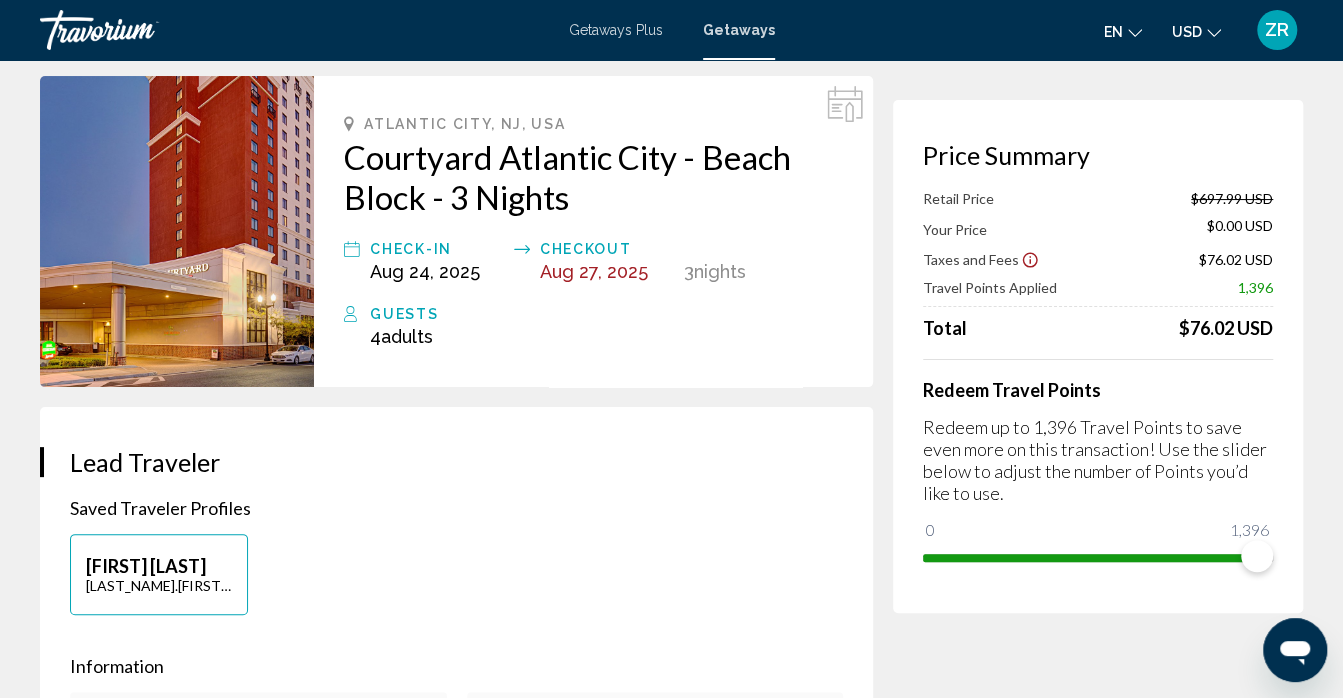 scroll, scrollTop: 0, scrollLeft: 0, axis: both 